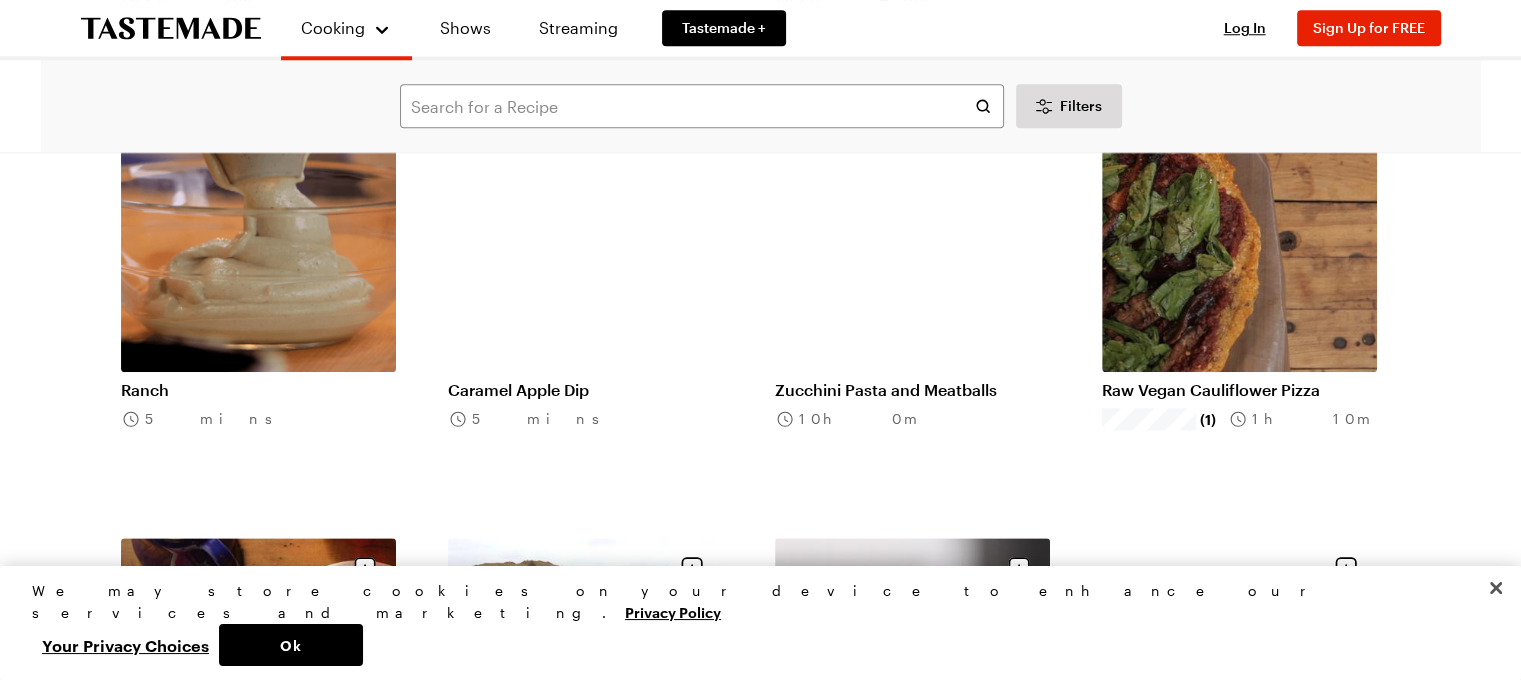 scroll, scrollTop: 2000, scrollLeft: 0, axis: vertical 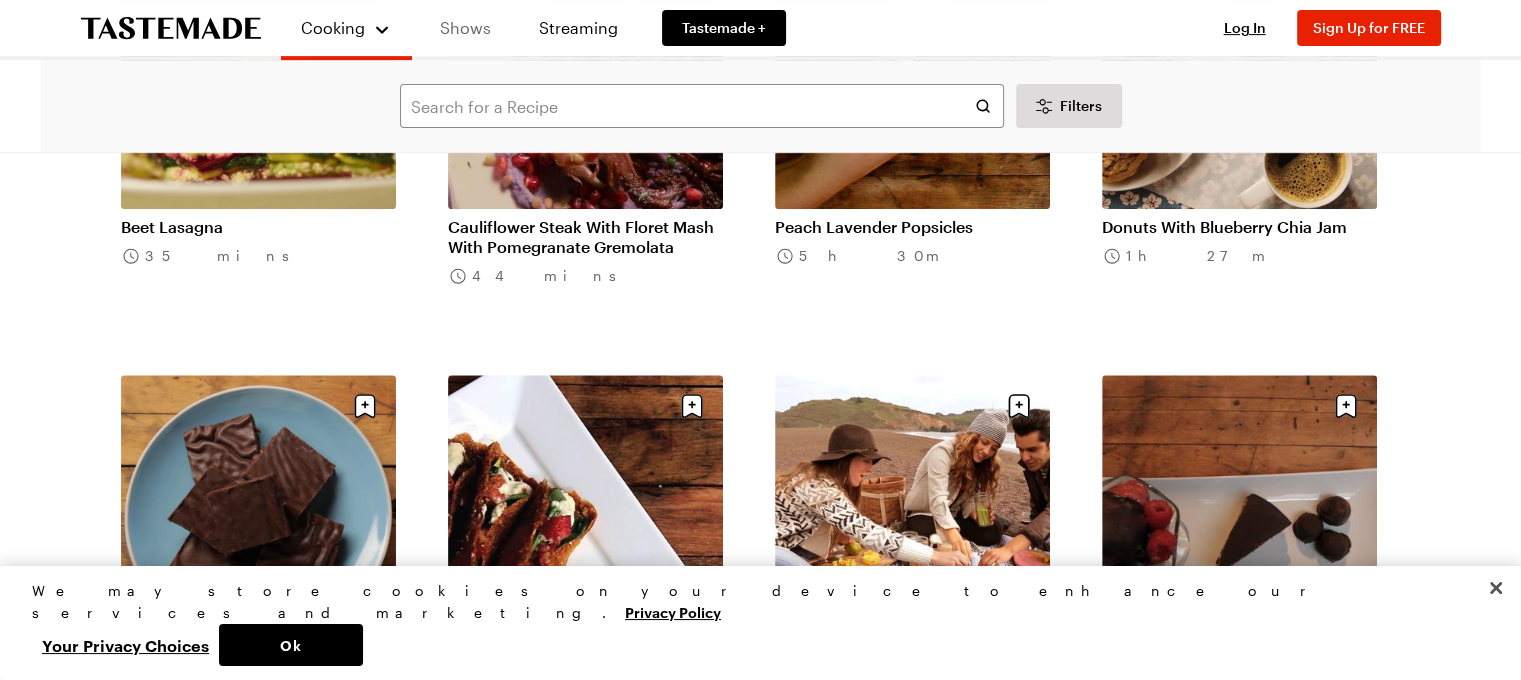 click on "Shows" at bounding box center (465, 28) 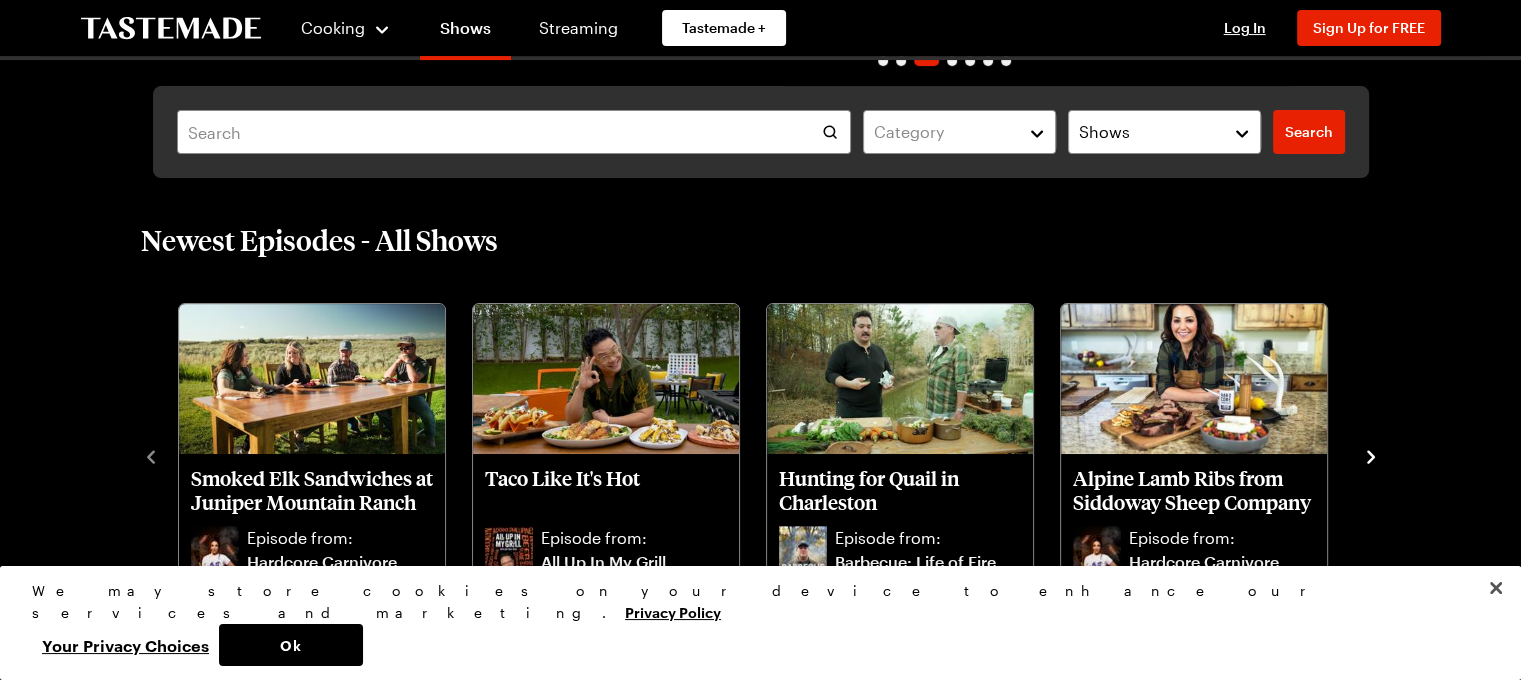 scroll, scrollTop: 600, scrollLeft: 0, axis: vertical 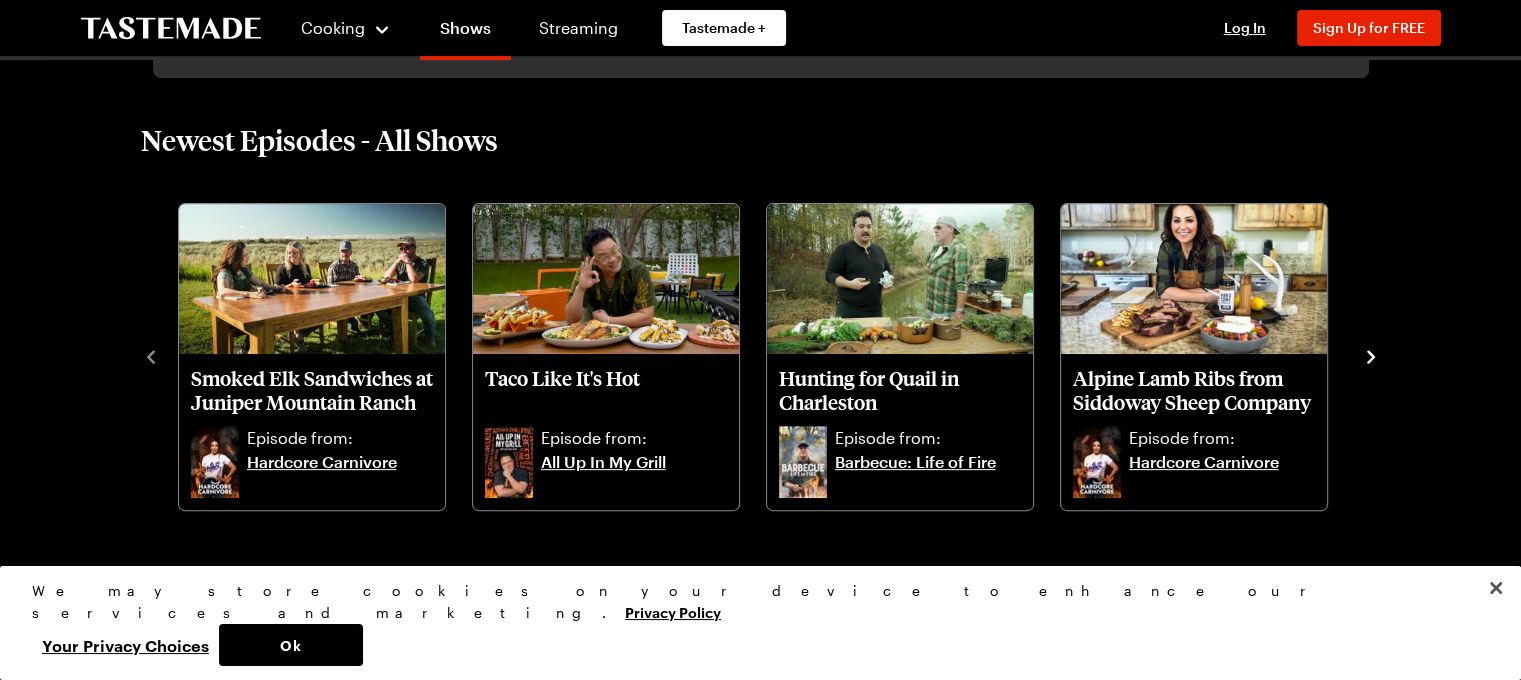 click 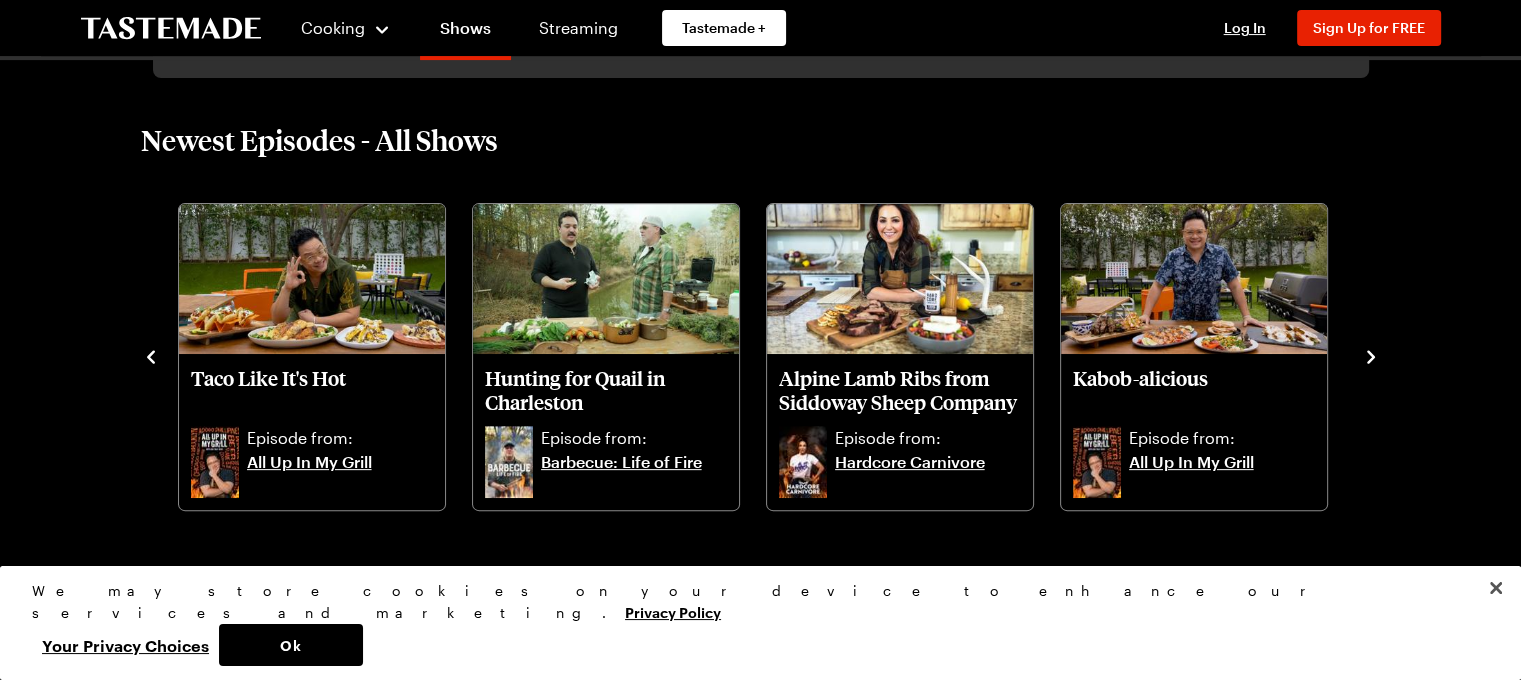 click on "Smoked Elk Sandwiches at Juniper Mountain Ranch Episode from: Hardcore Carnivore Taco Like It's Hot Episode from: All Up In My Grill Hunting for Quail in Charleston Episode from: Barbecue: Life of Fire Alpine Lamb Ribs from Siddoway Sheep Company Episode from: Hardcore Carnivore Kabob-alicious Episode from: All Up In My Grill Catching Gulf Coast Redfish and Blue Crabs Episode from: Barbecue: Life of Fire Northstar Bison Smash Burger Episode from: Hardcore Carnivore Tandoor On The Grill Episode from: All Up In My Grill The Roscoe Family Legacy: Alabama Pit Ribs Episode from: Barbecue: Life of Fire Texas Tomahawk from Wyatt Ranches Episode from: Hardcore Carnivore" at bounding box center [761, 355] 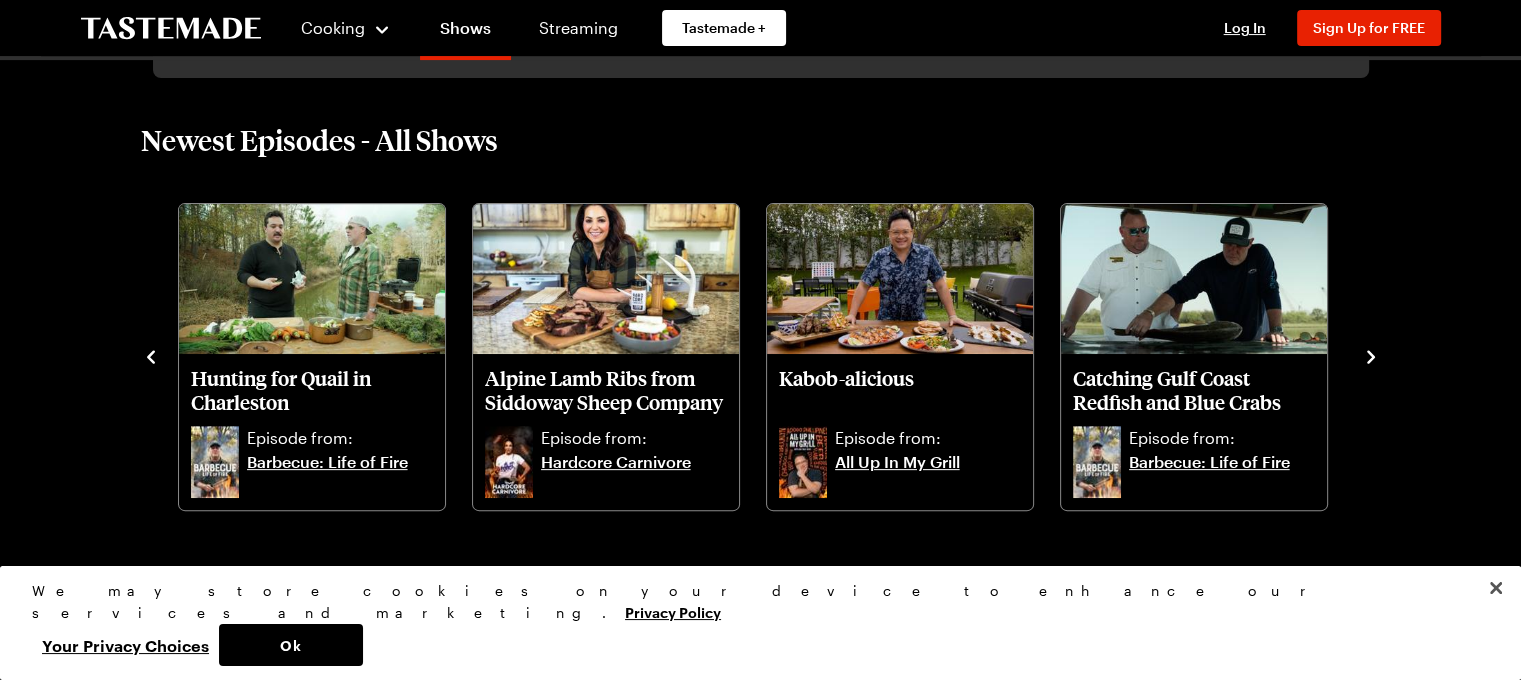 click 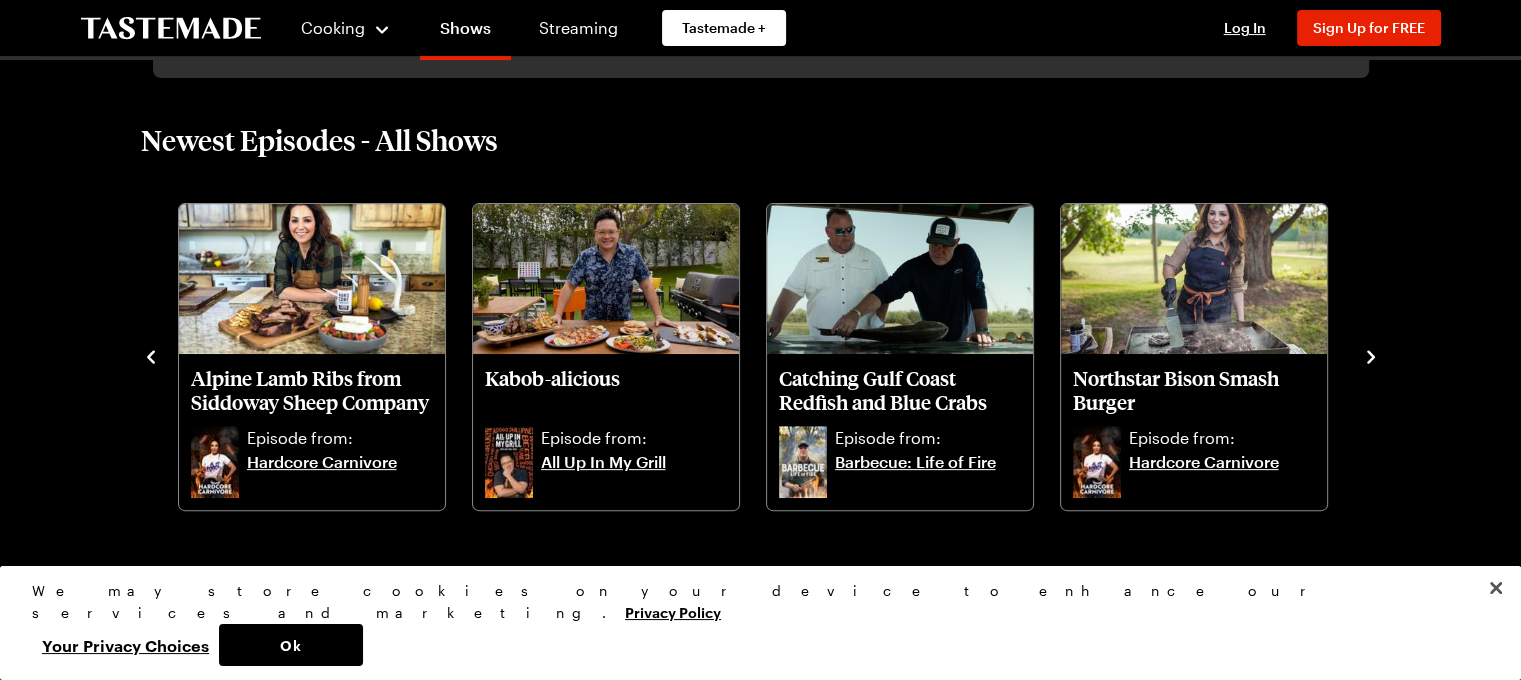 click 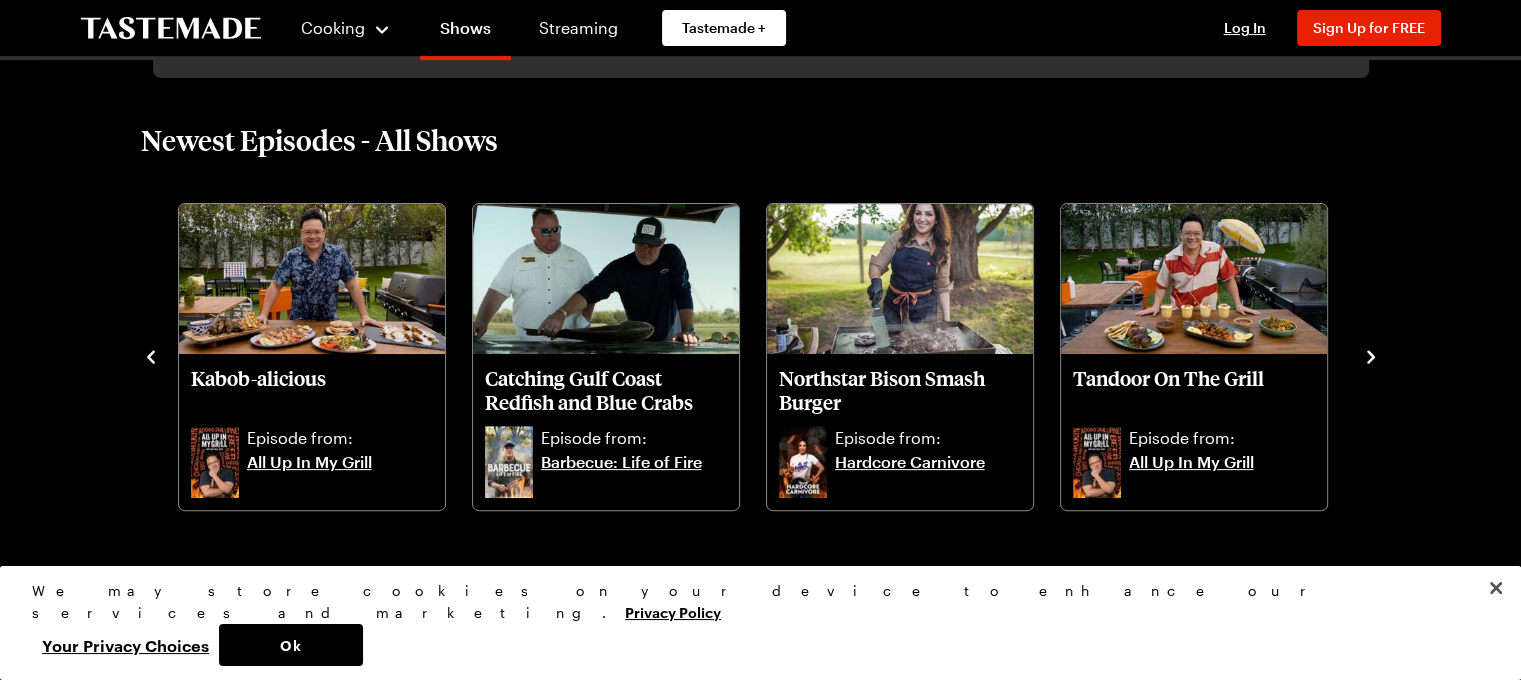 click 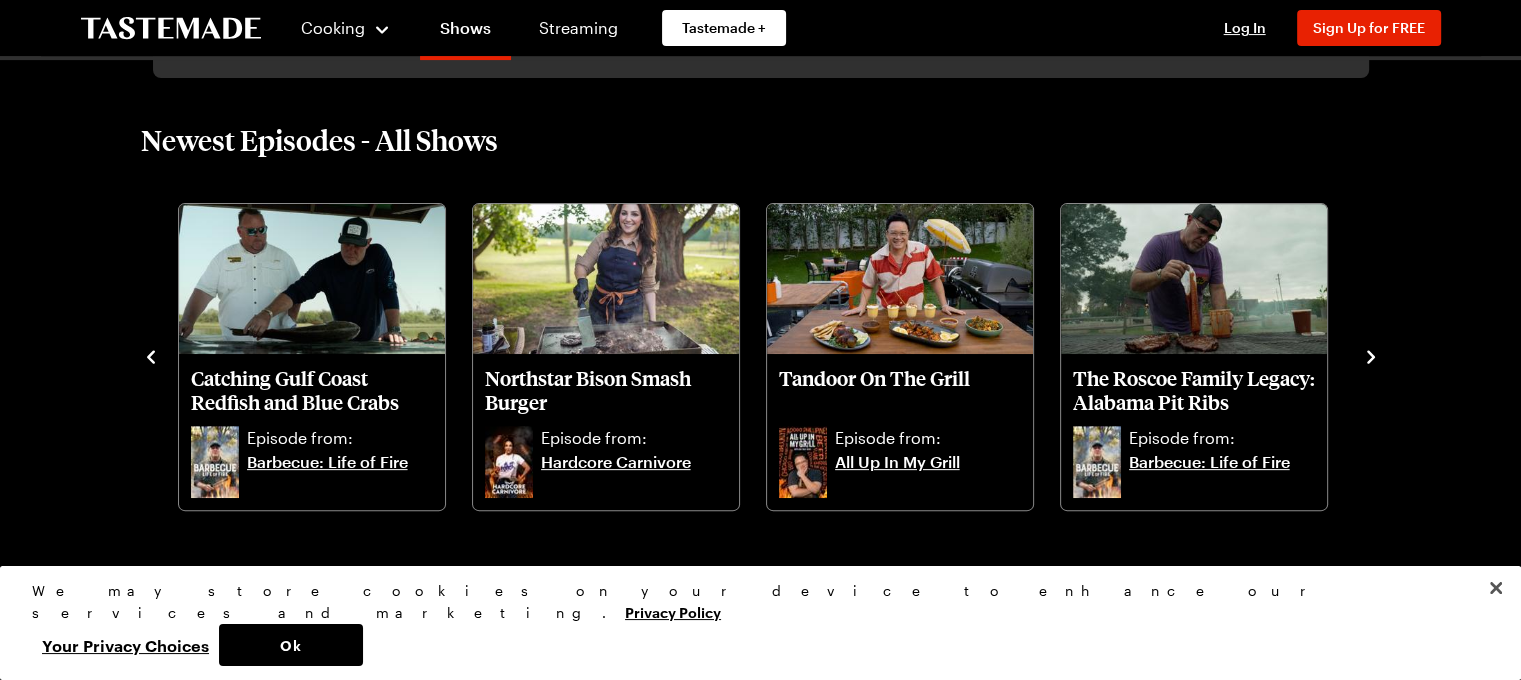 click 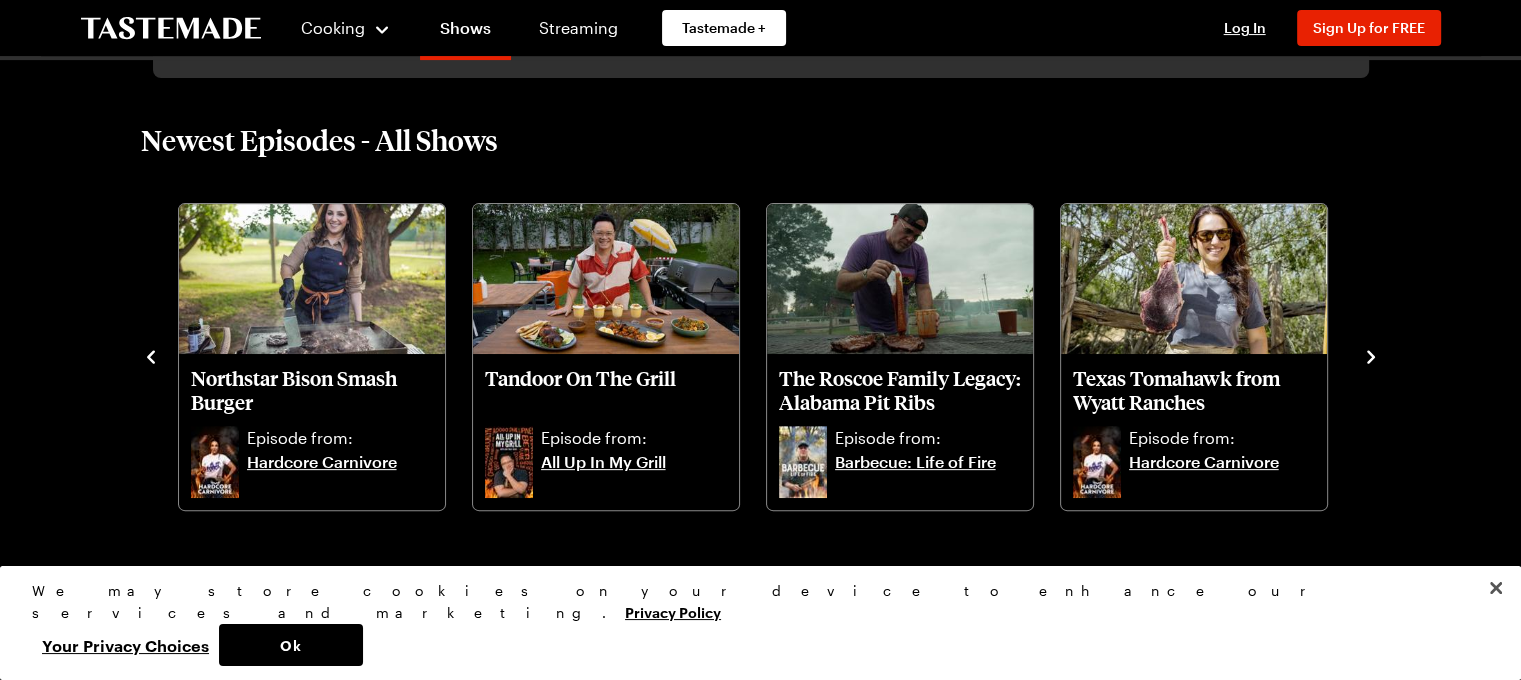 click 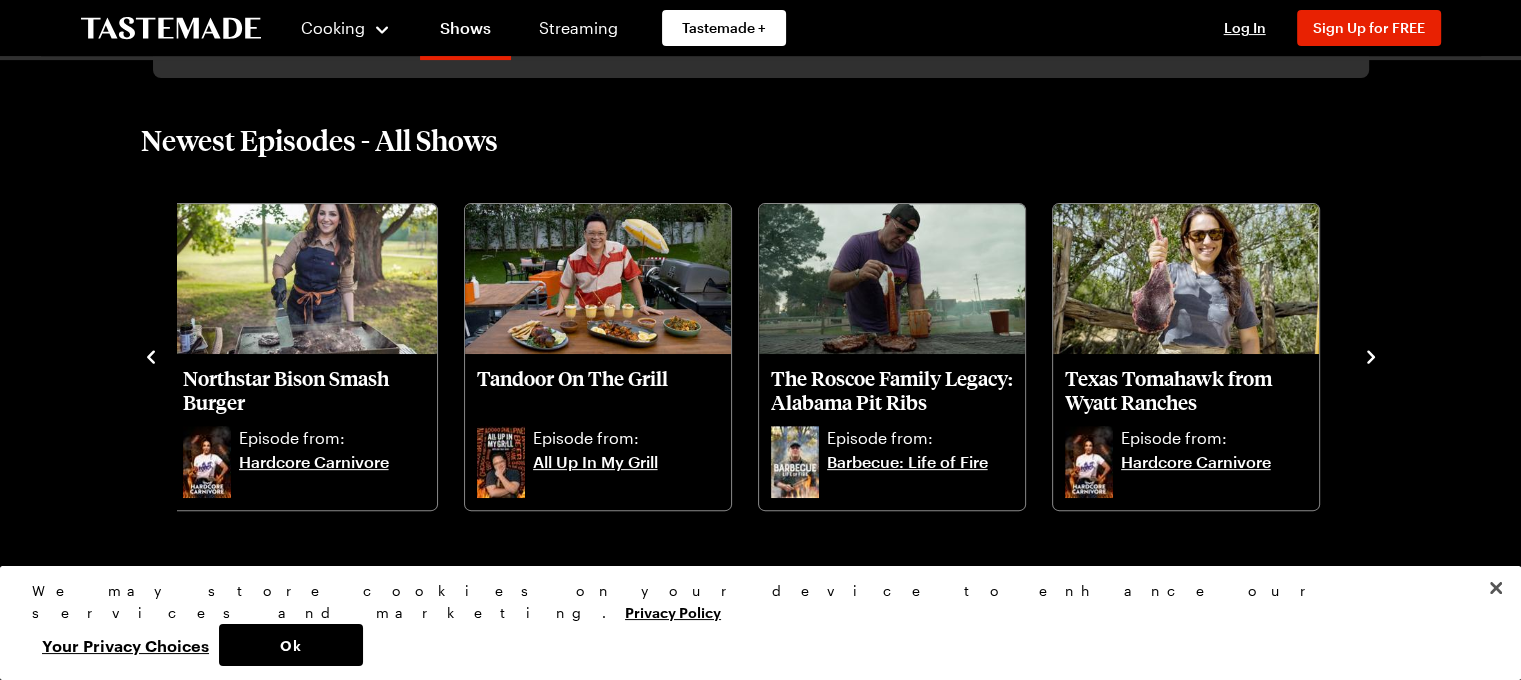 click 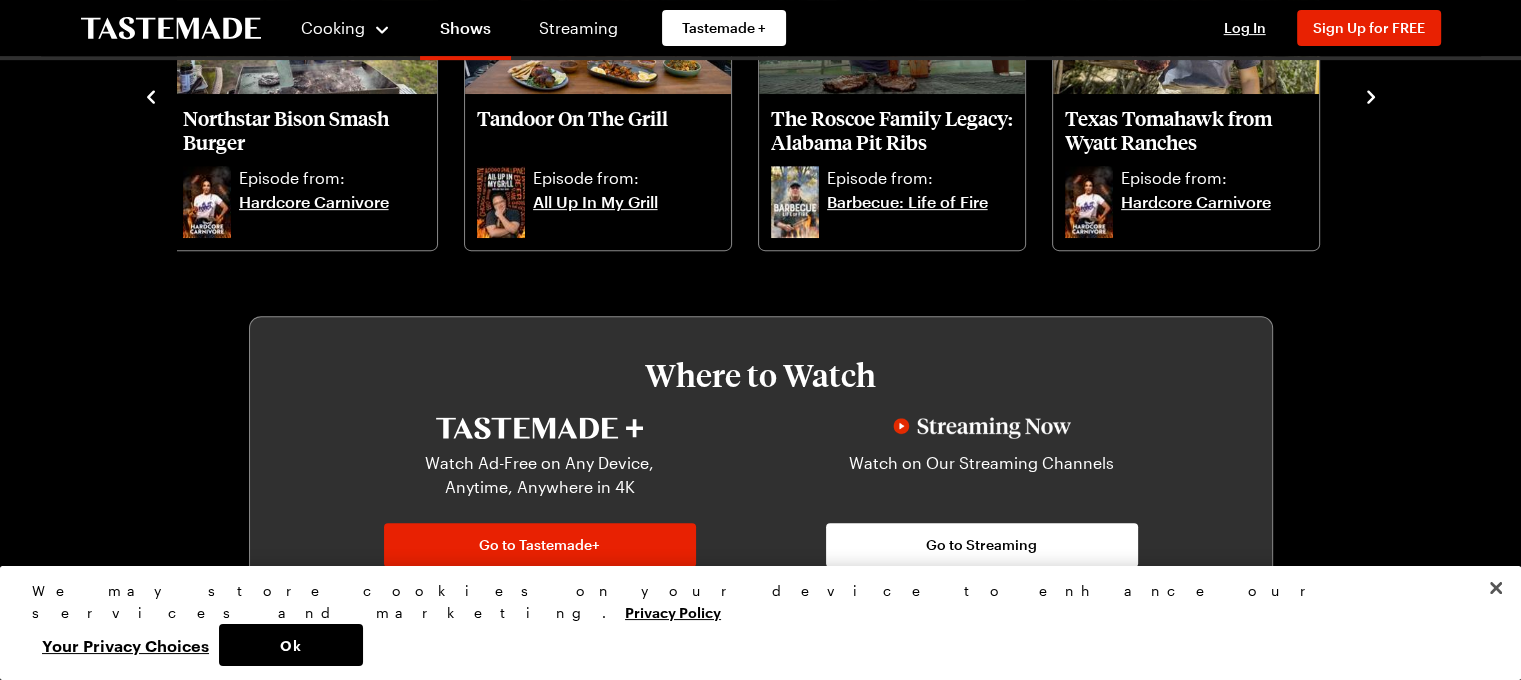 scroll, scrollTop: 900, scrollLeft: 0, axis: vertical 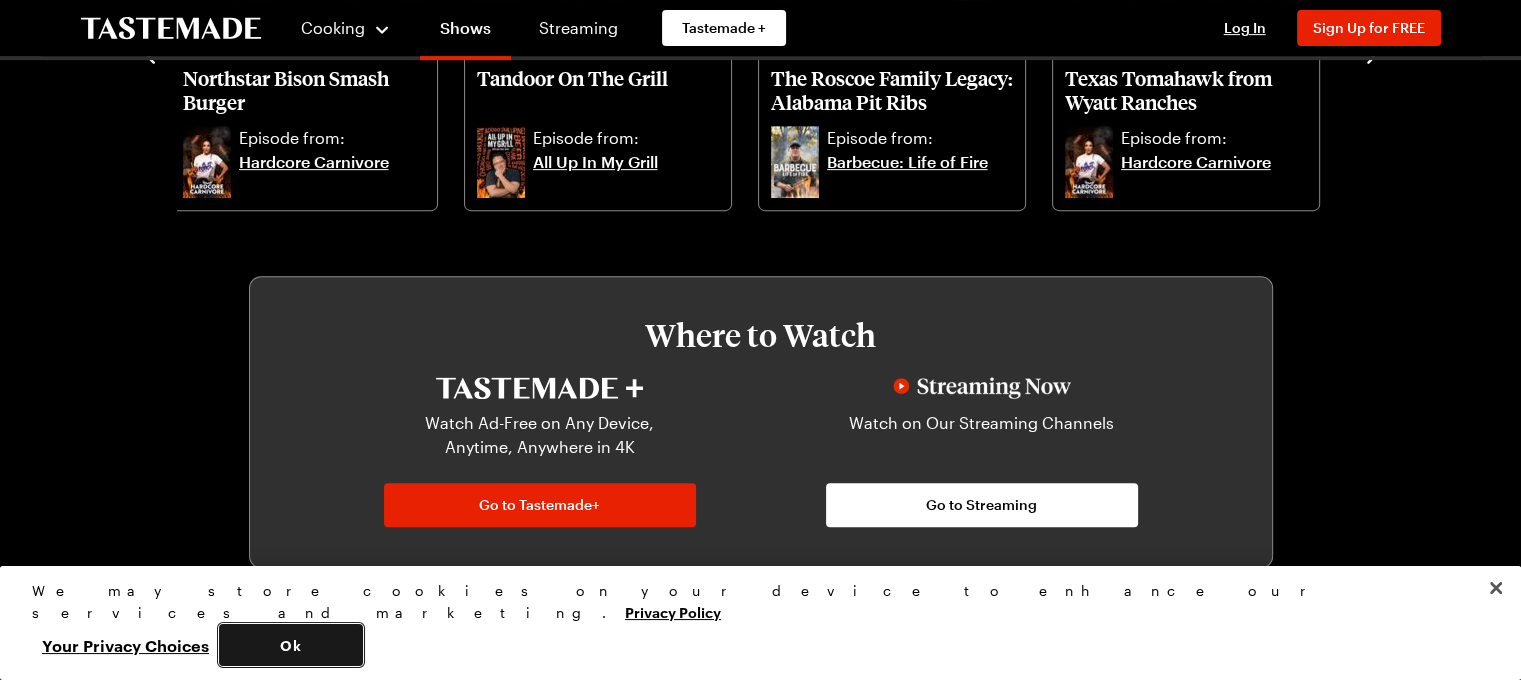 click on "Ok" at bounding box center (291, 645) 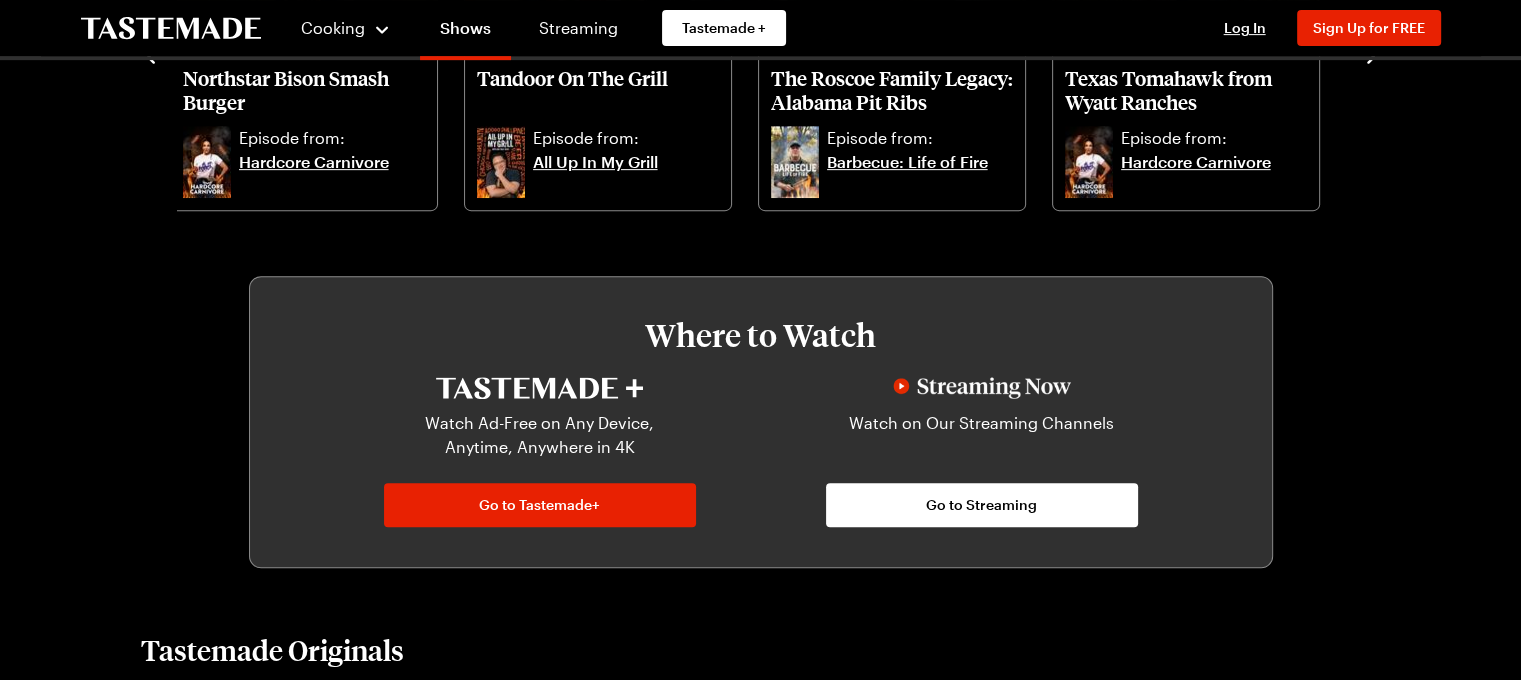 scroll, scrollTop: 0, scrollLeft: 0, axis: both 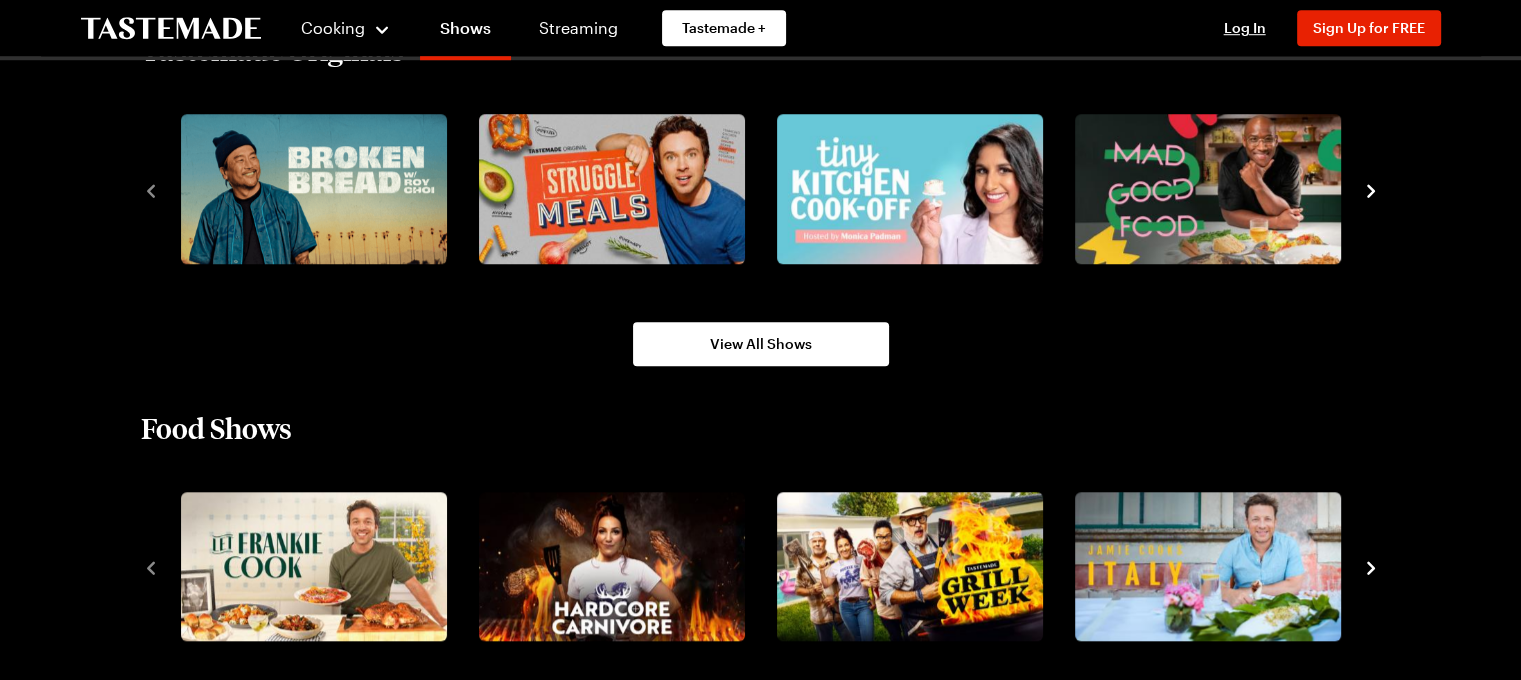click 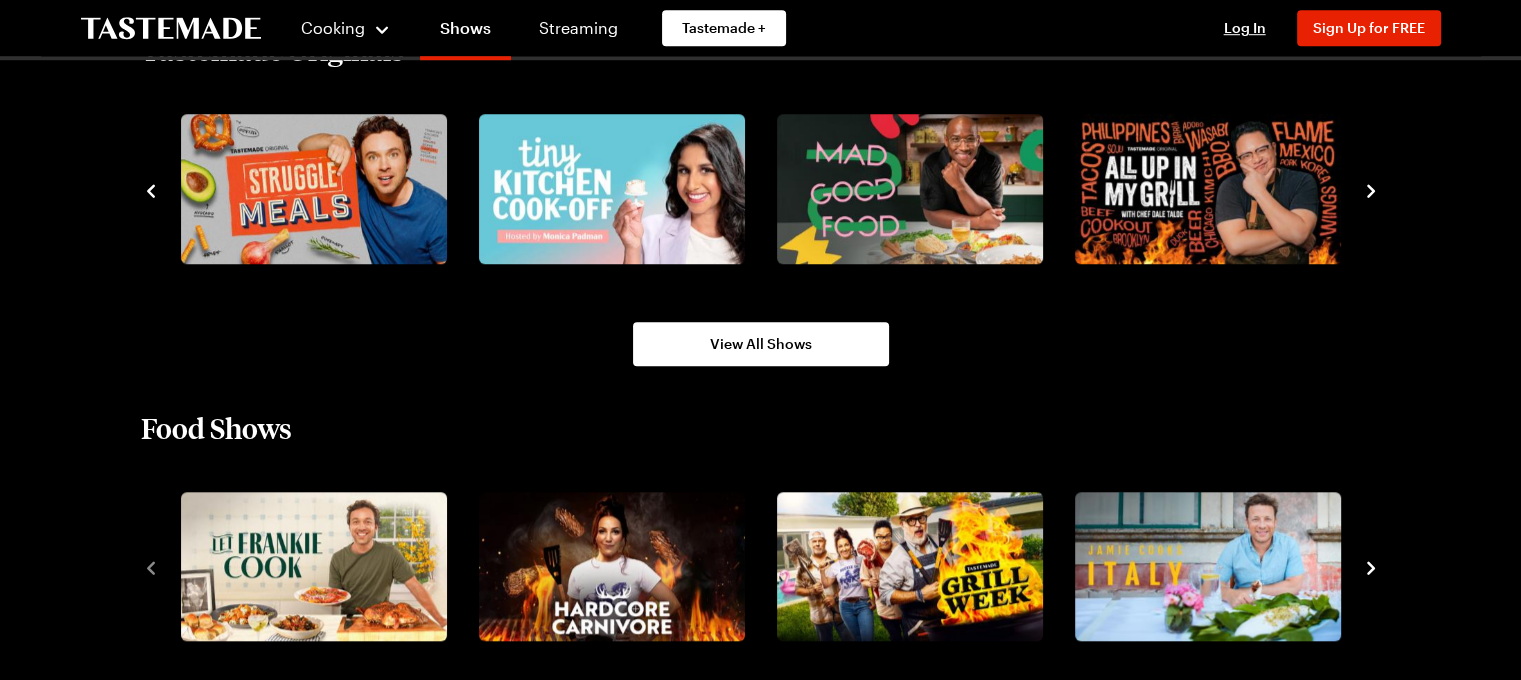 click 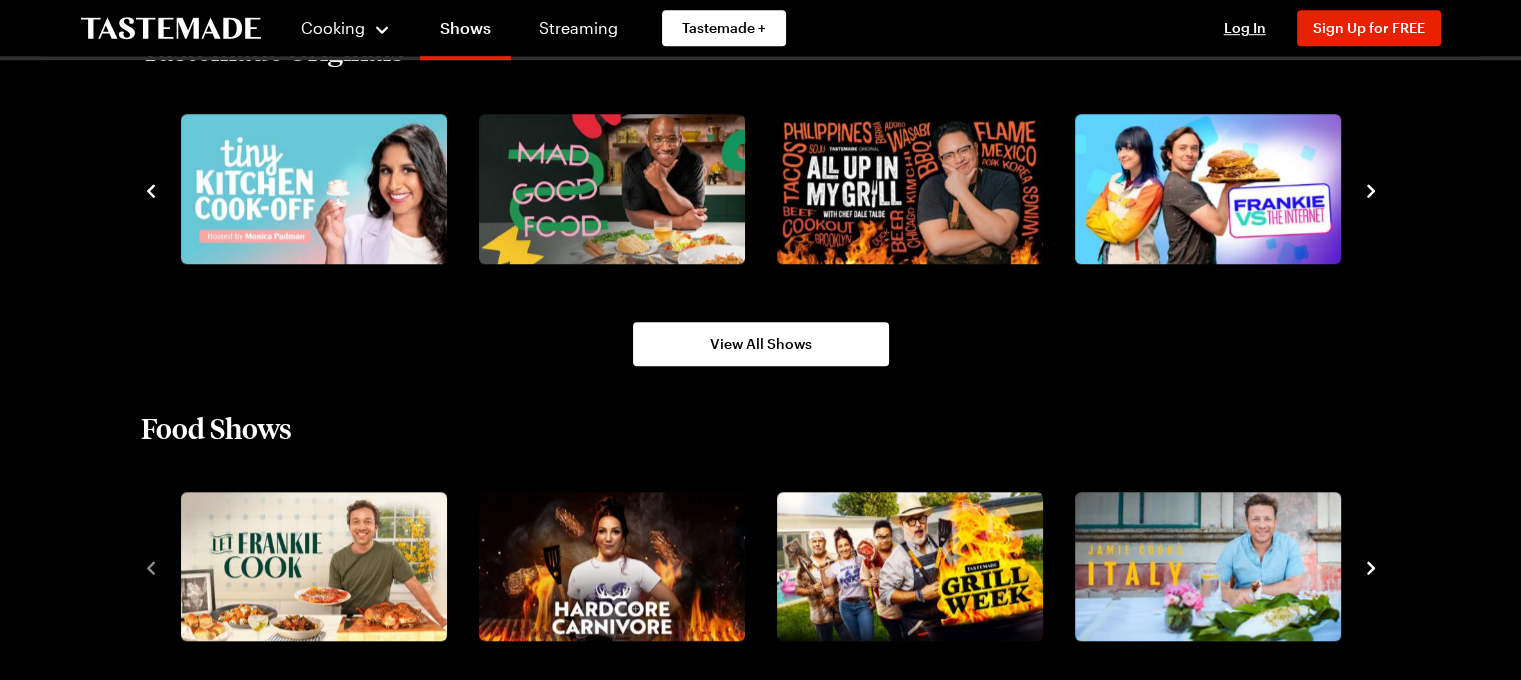 click 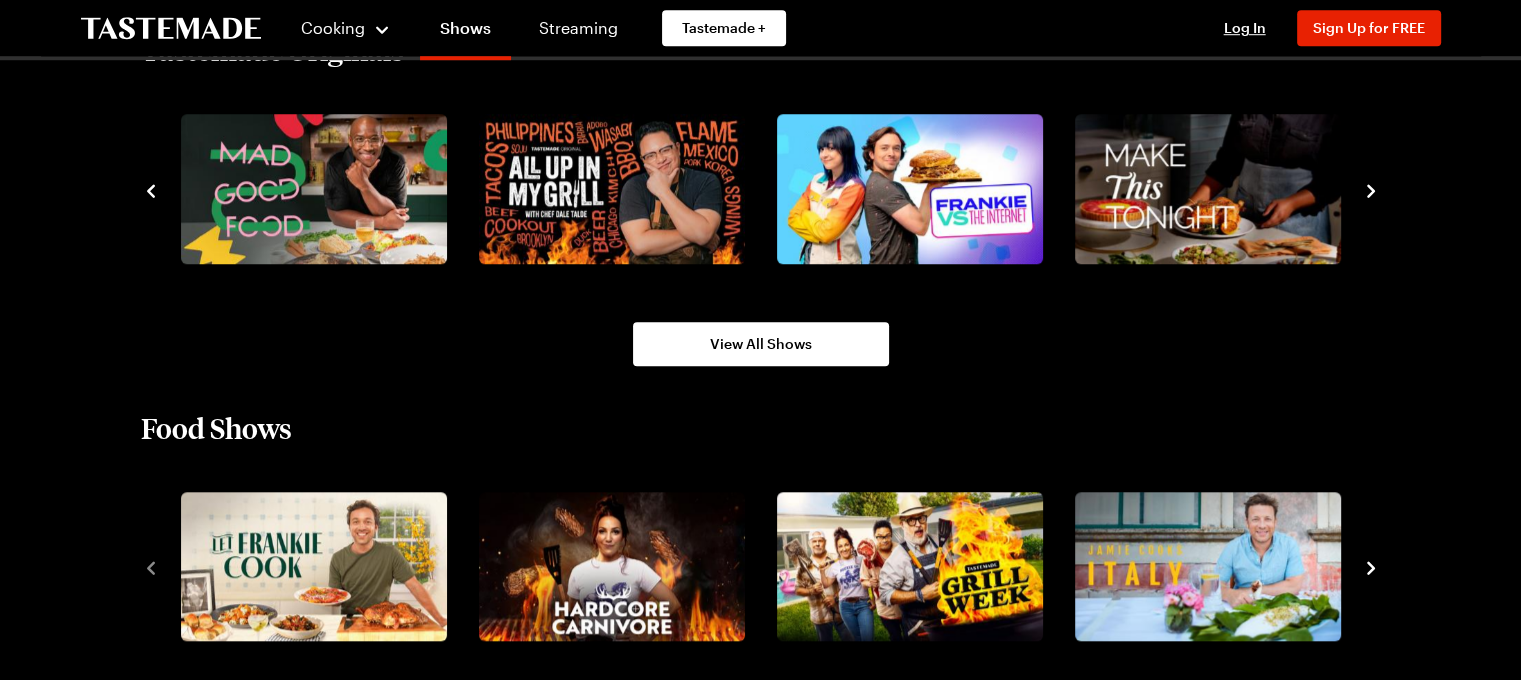 click 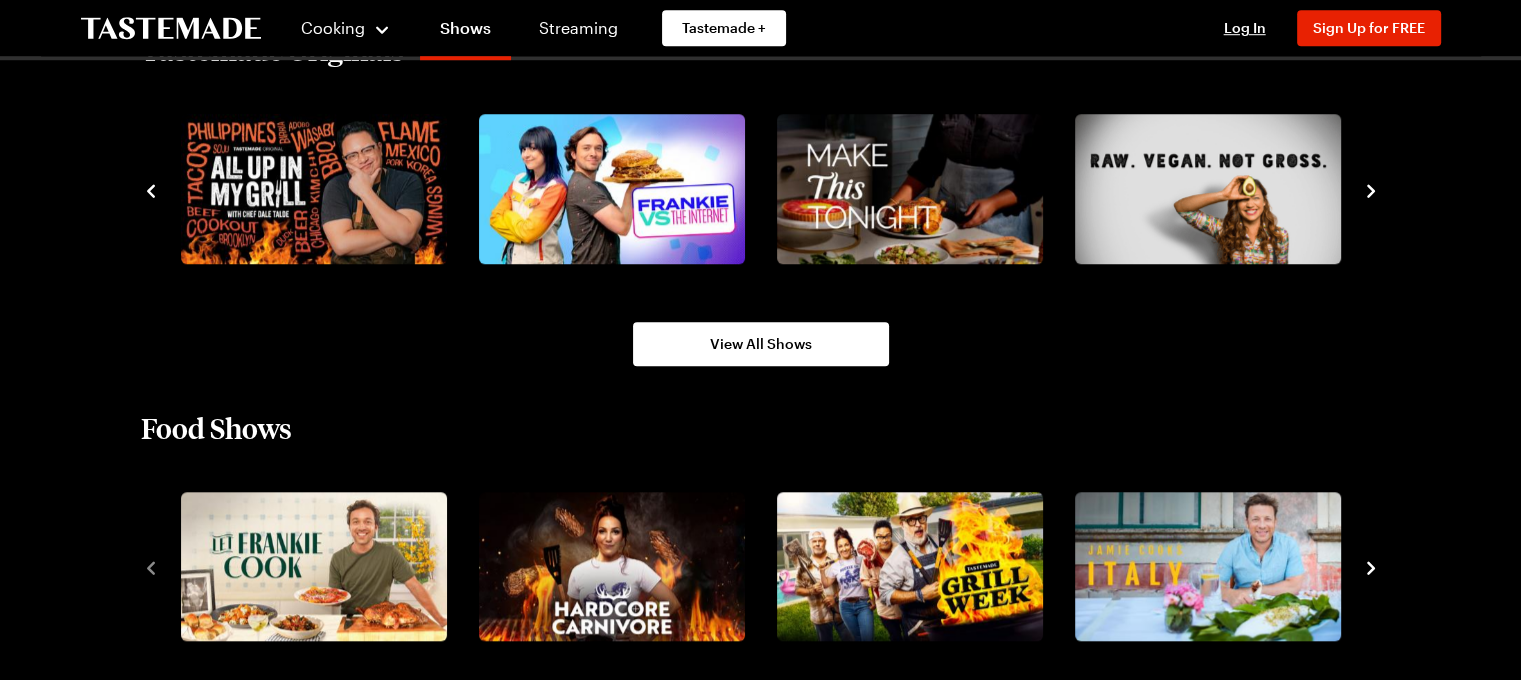 click 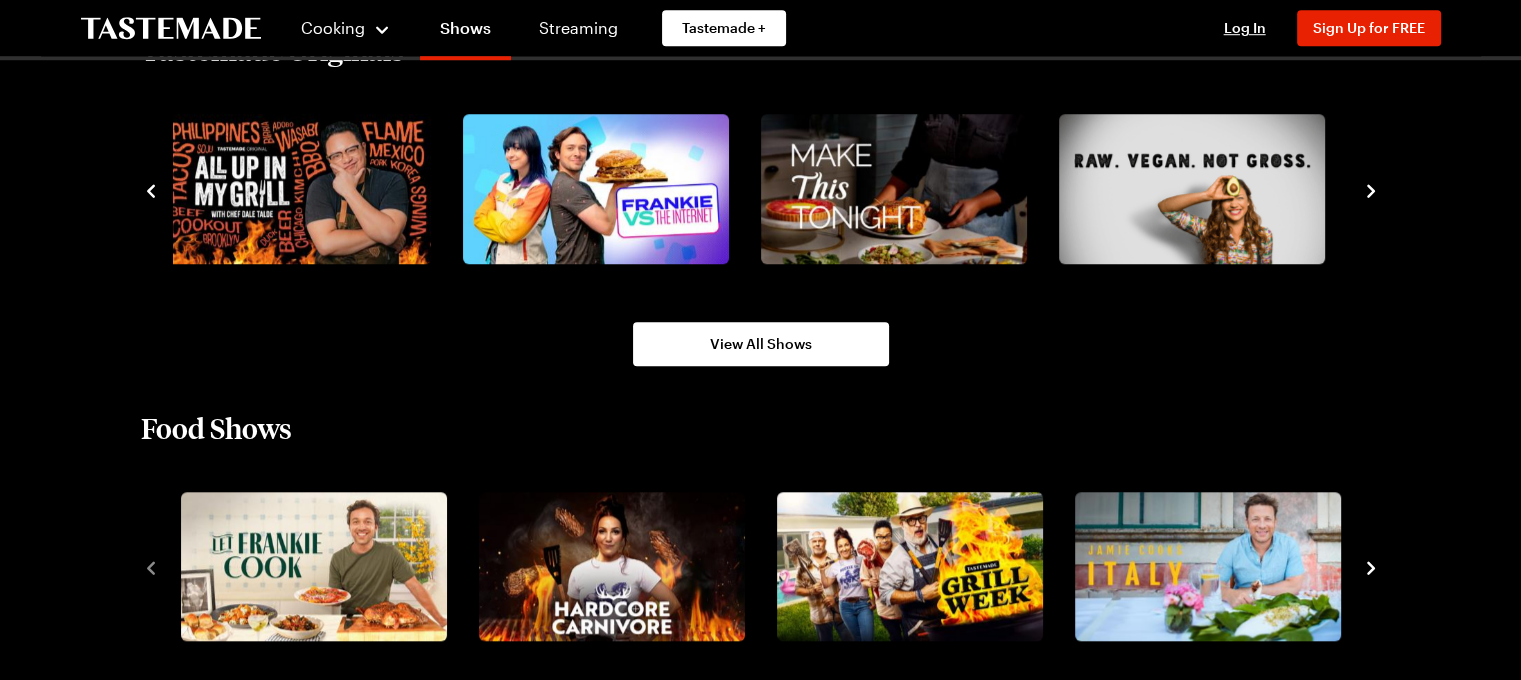 click 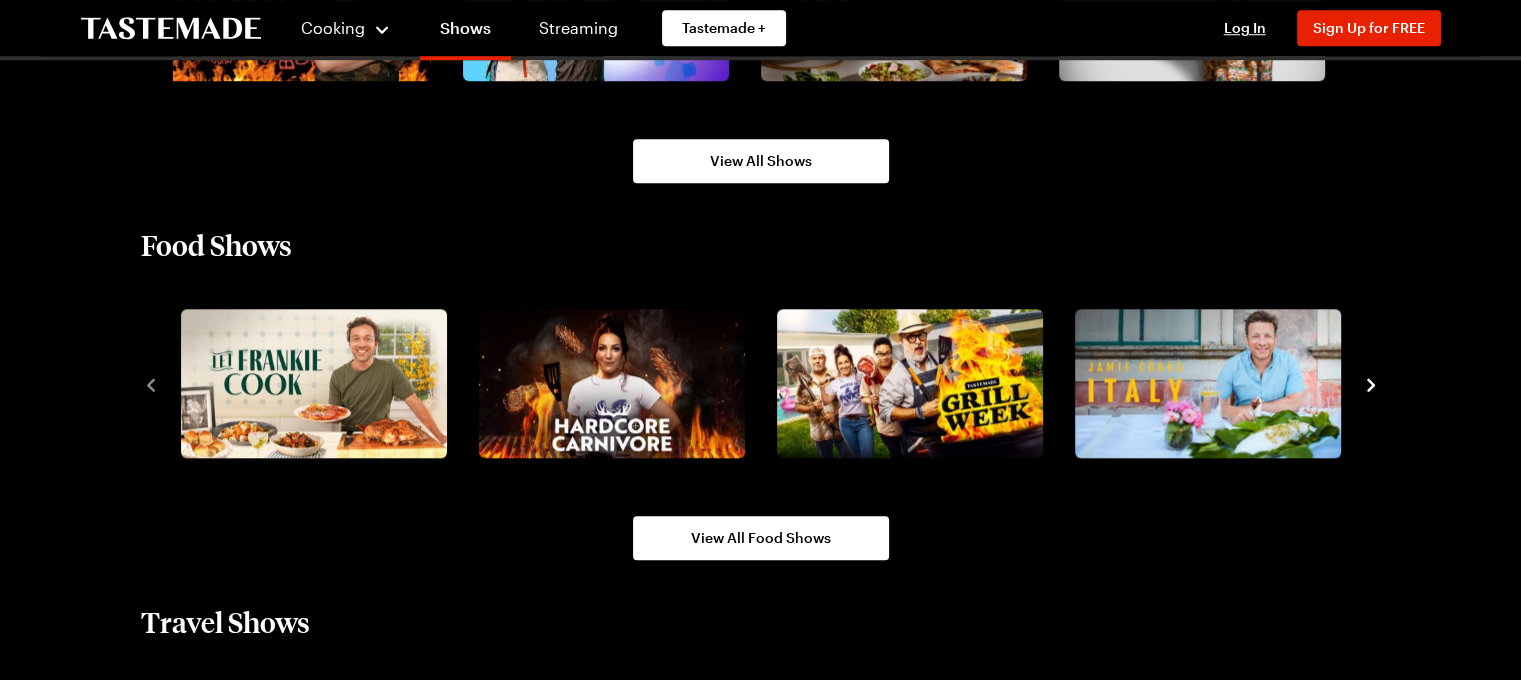scroll, scrollTop: 1700, scrollLeft: 0, axis: vertical 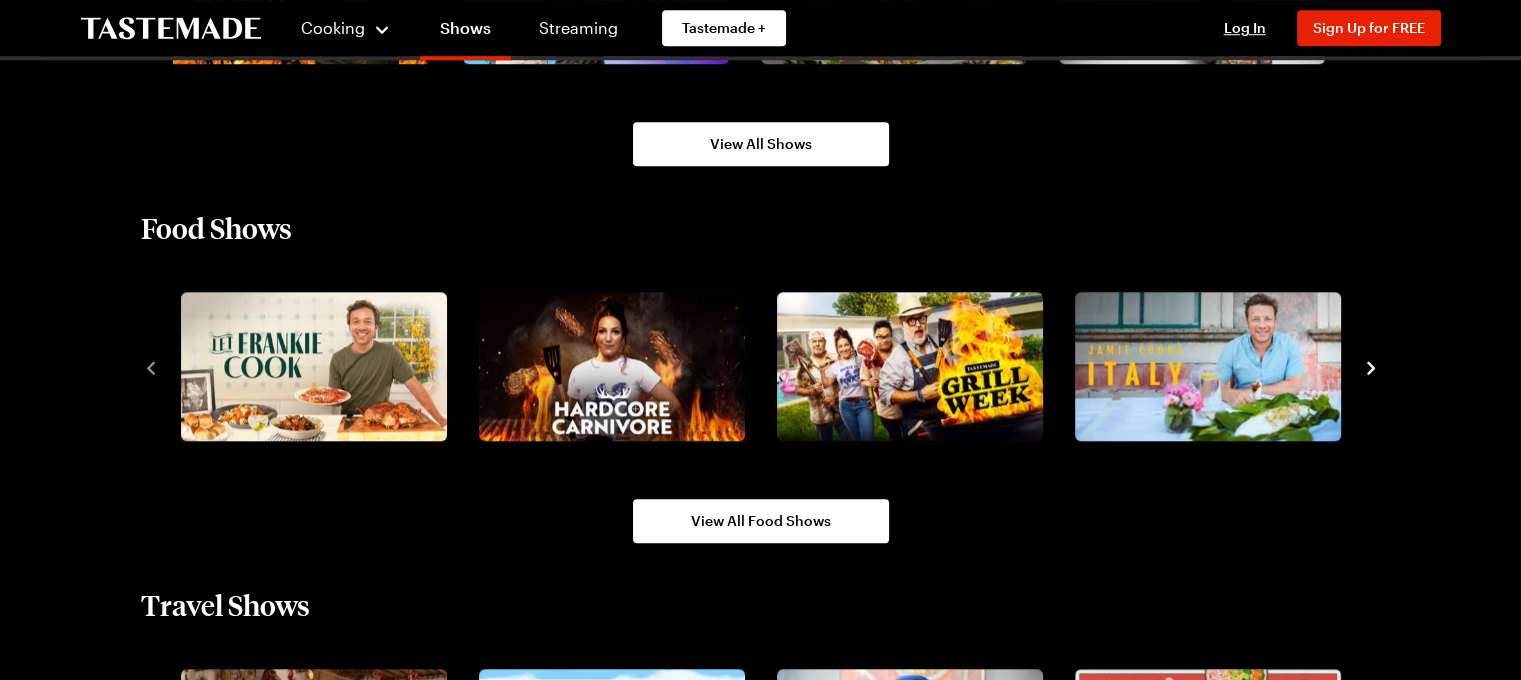 click at bounding box center (761, 367) 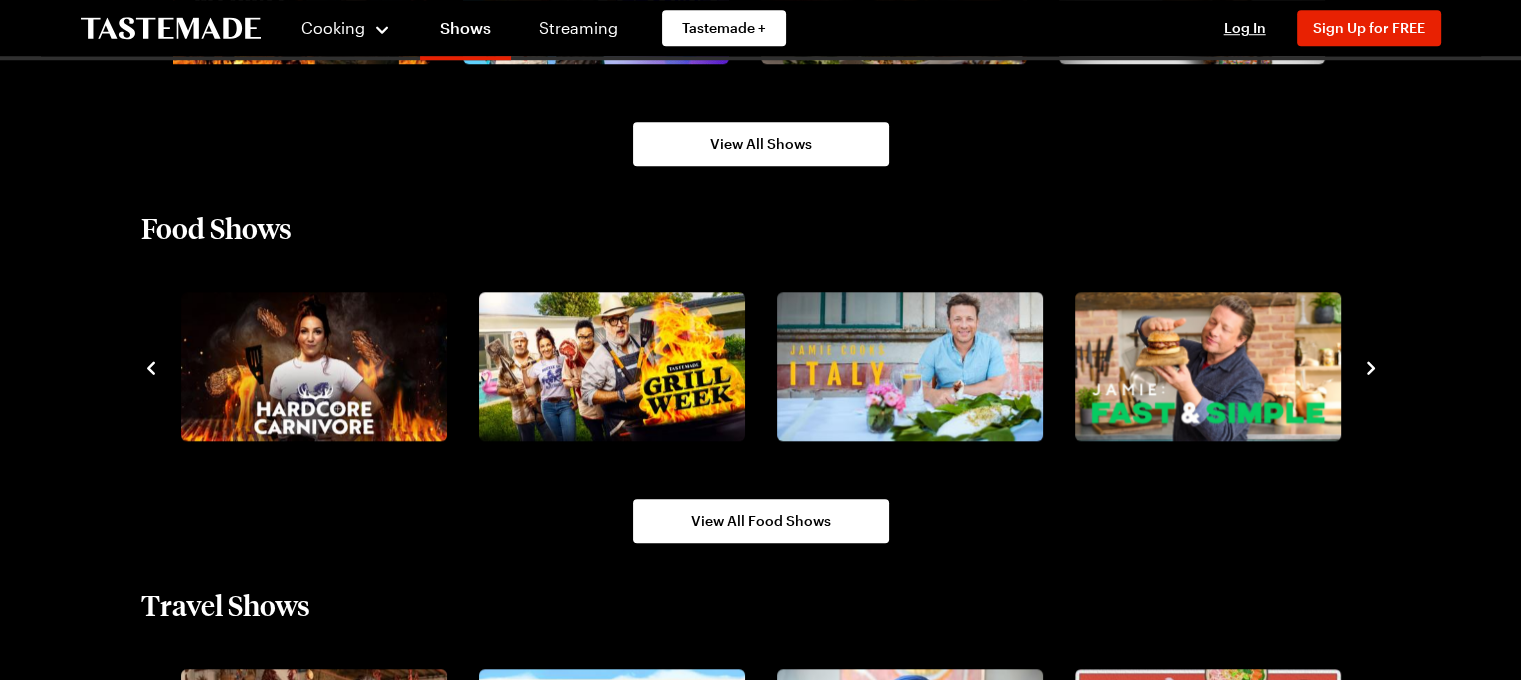 click 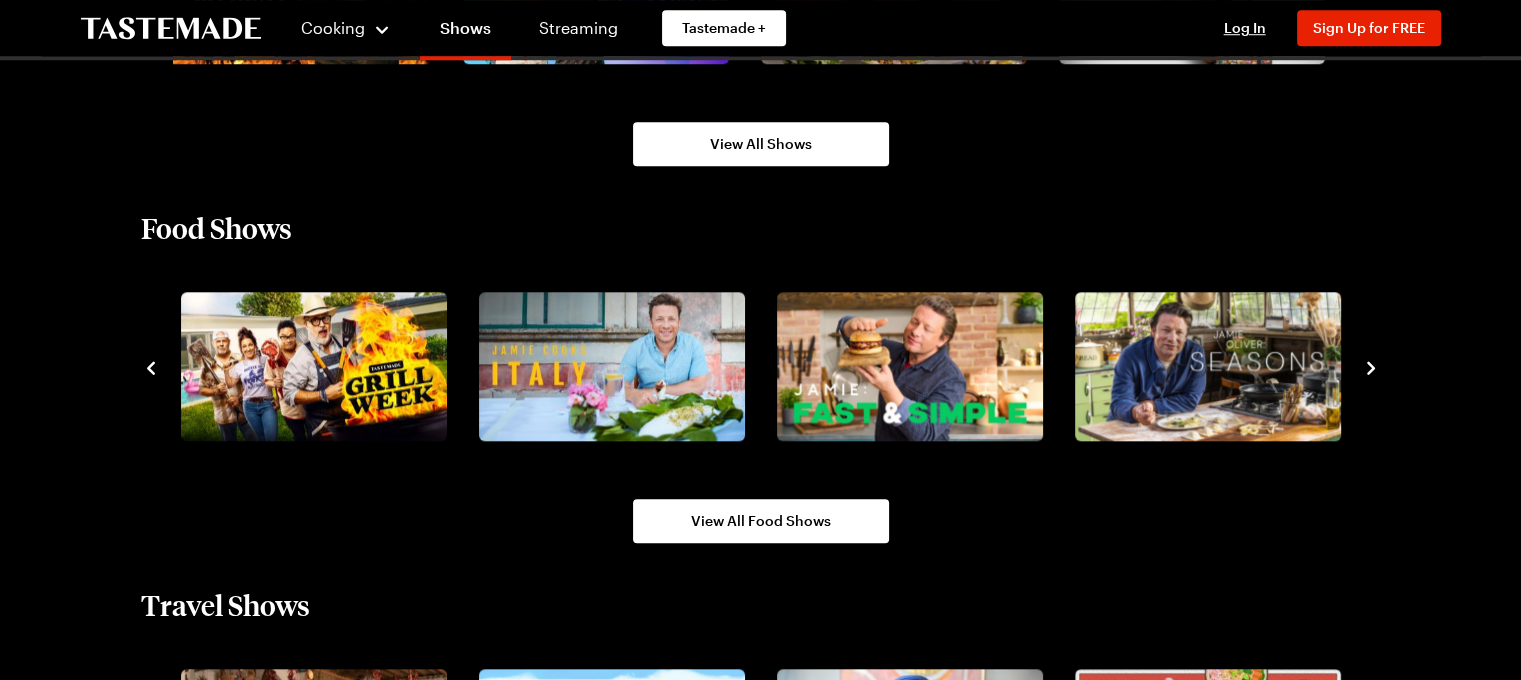 click 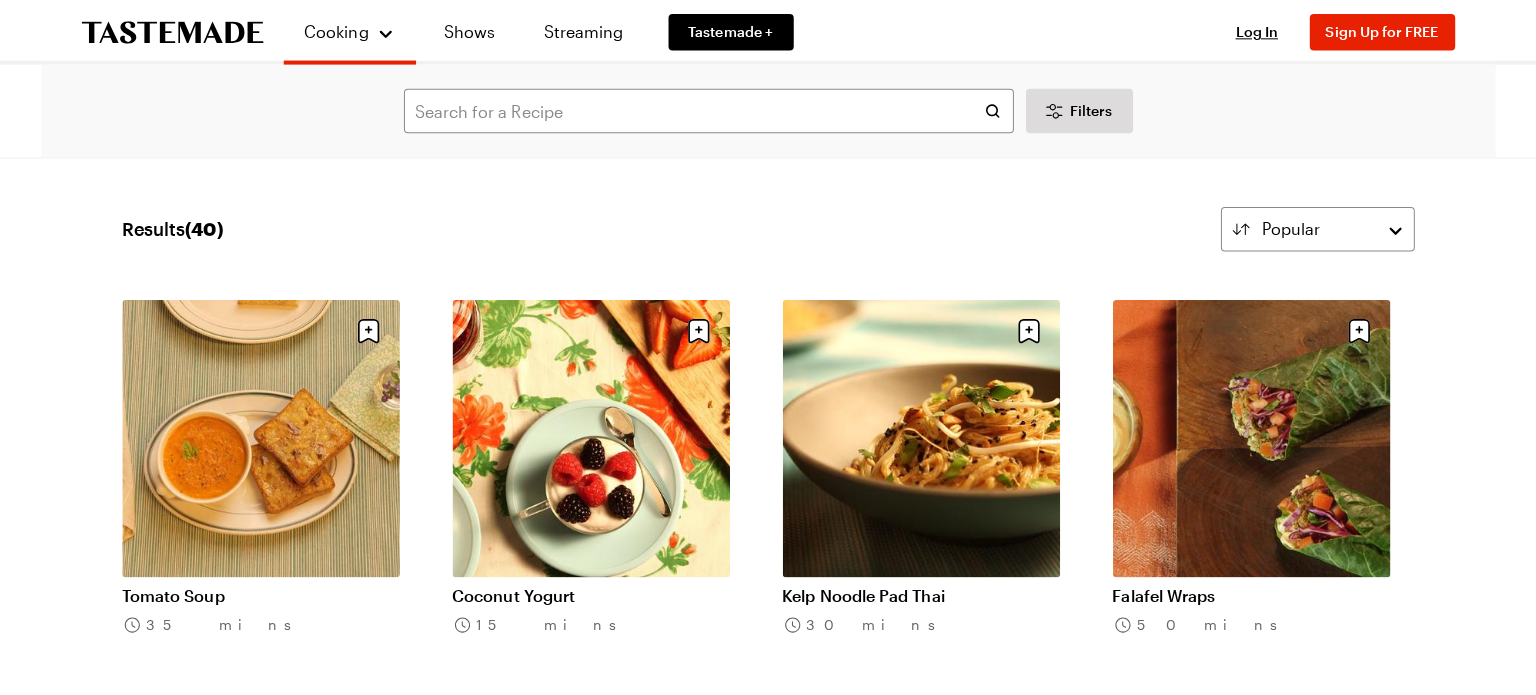 scroll, scrollTop: 0, scrollLeft: 0, axis: both 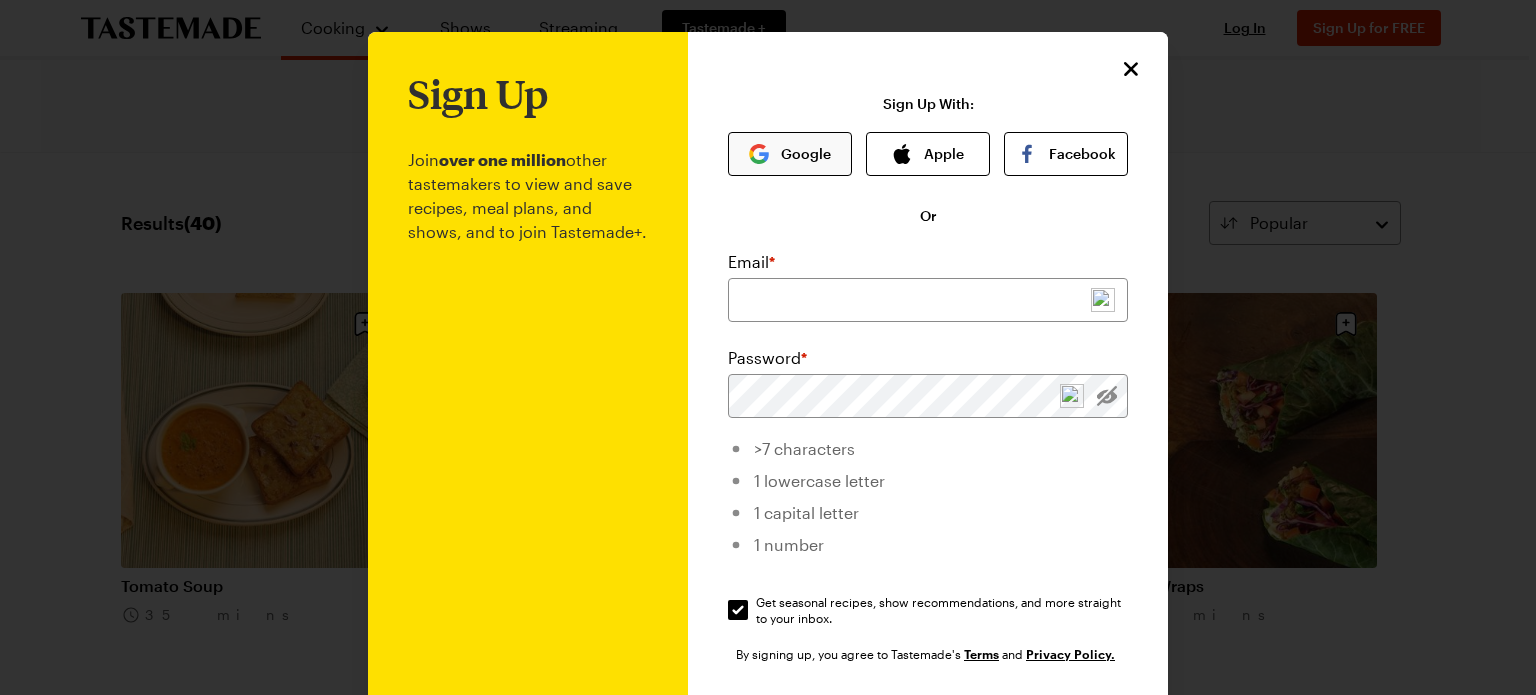 click on "Google" at bounding box center [790, 154] 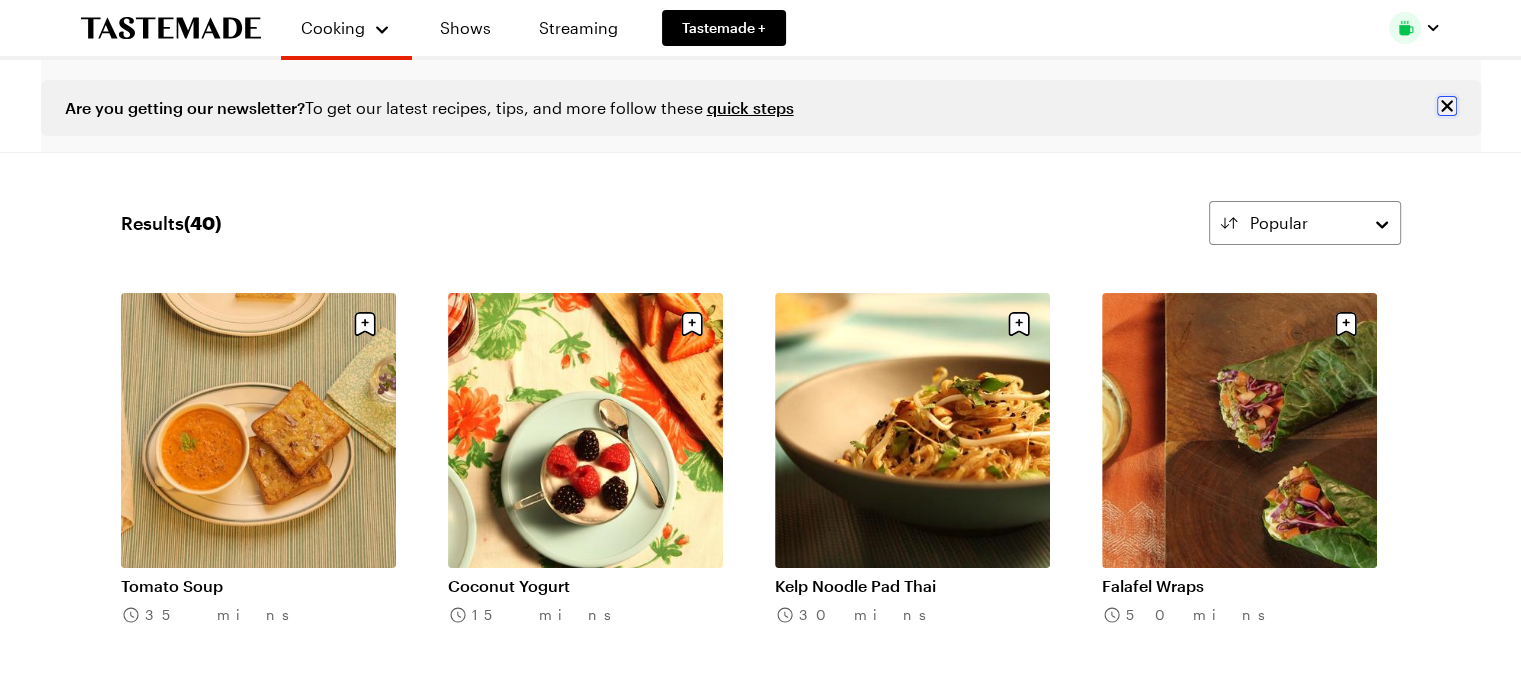 click 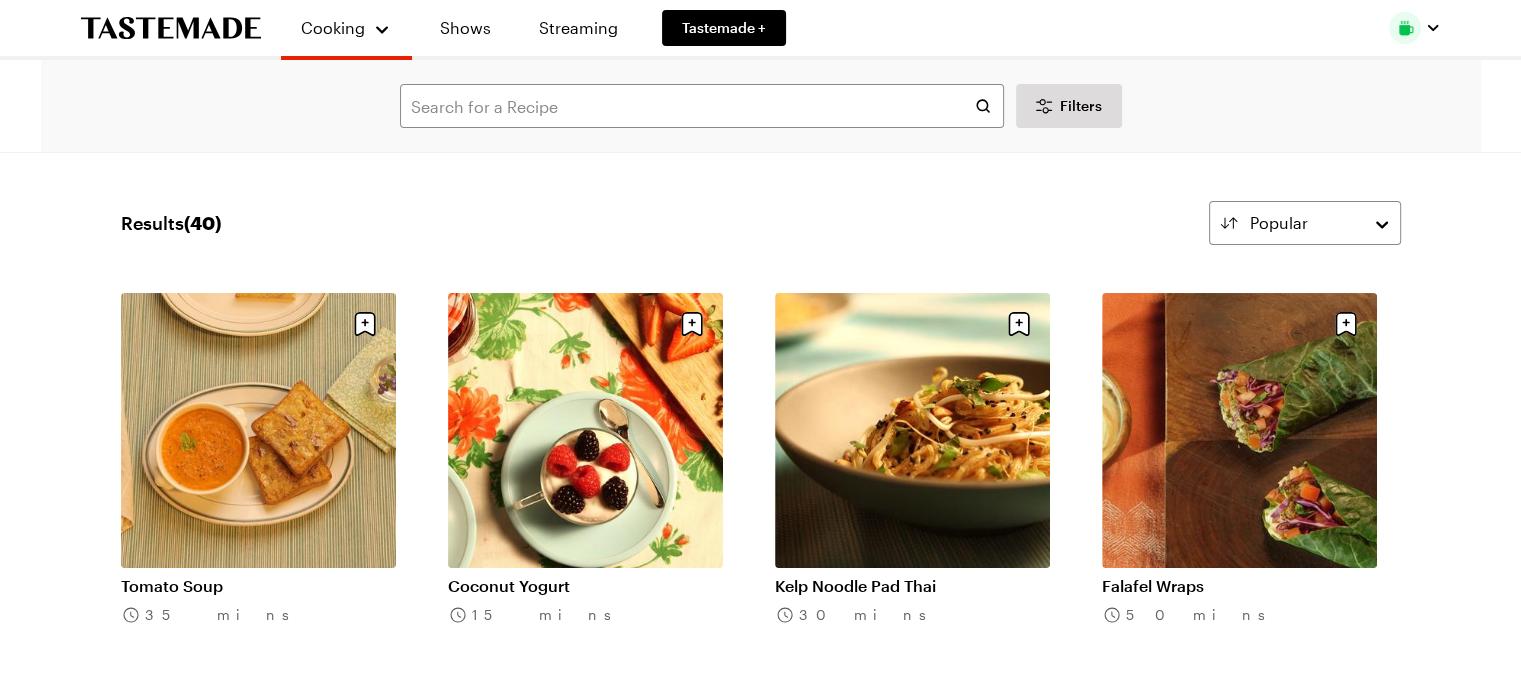 click at bounding box center (1405, 28) 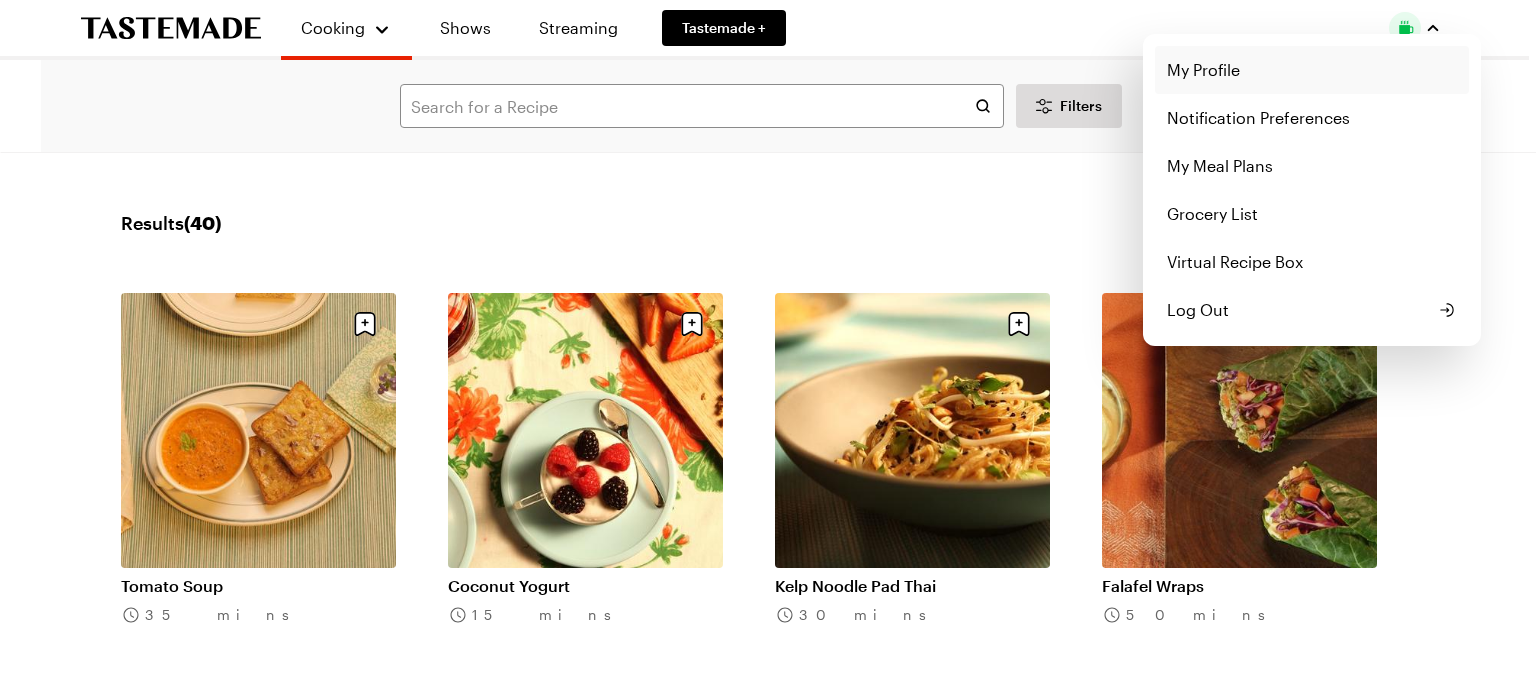 click on "My Profile" at bounding box center (1312, 70) 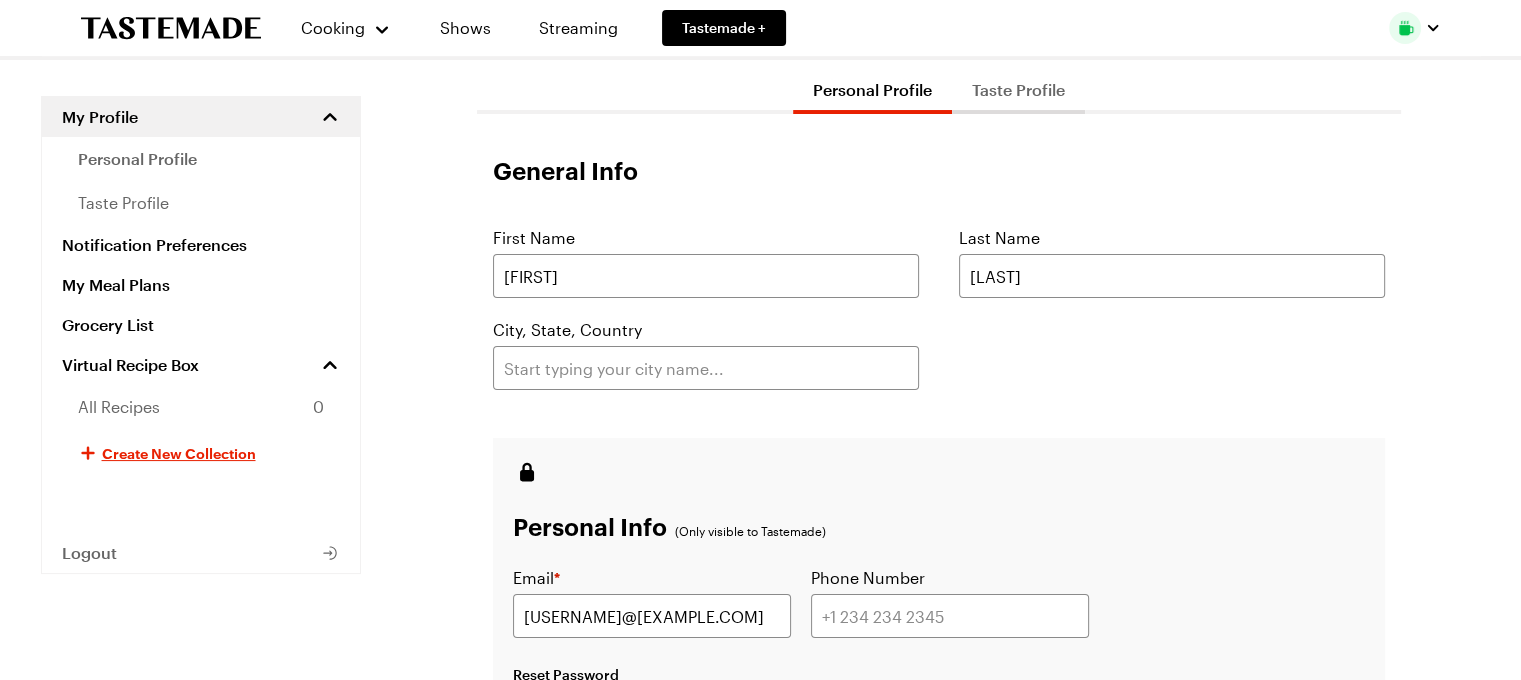 scroll, scrollTop: 105, scrollLeft: 0, axis: vertical 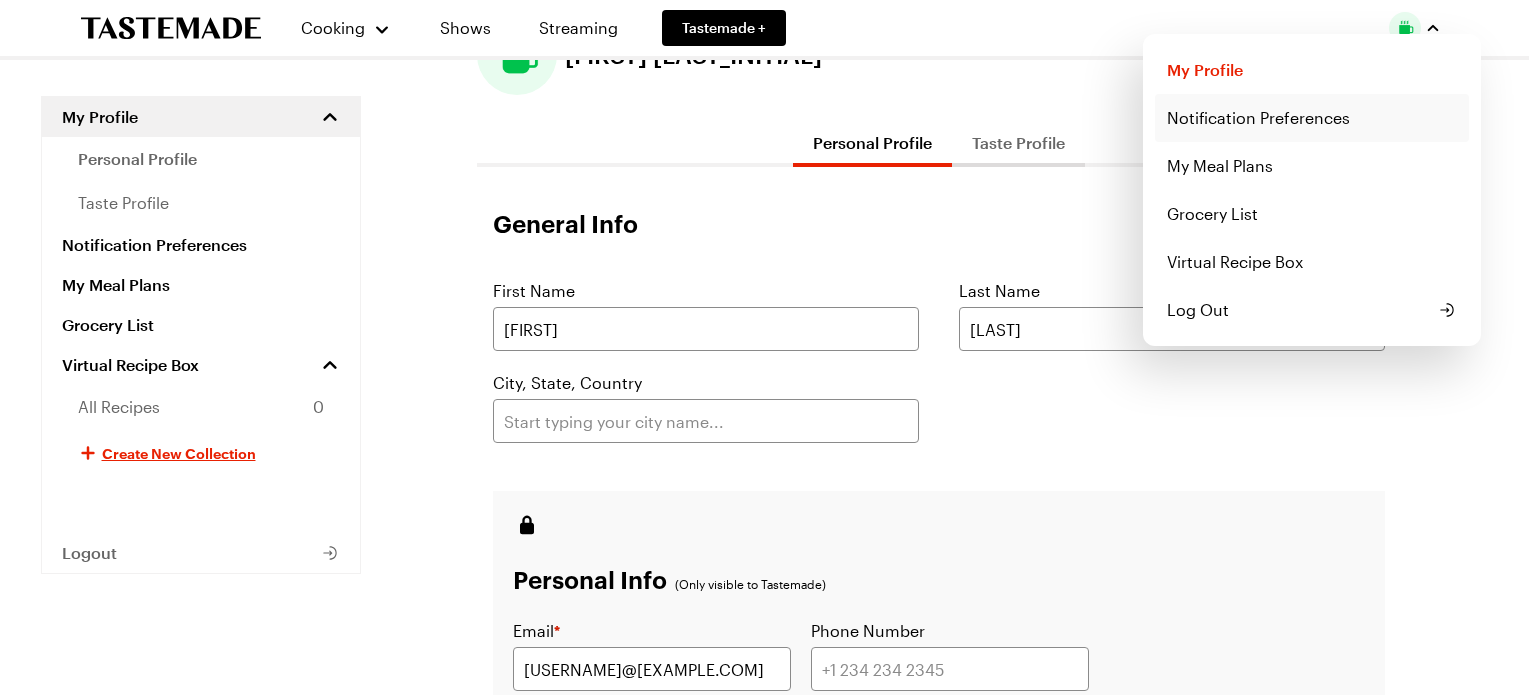 click on "Notification Preferences" at bounding box center [1312, 118] 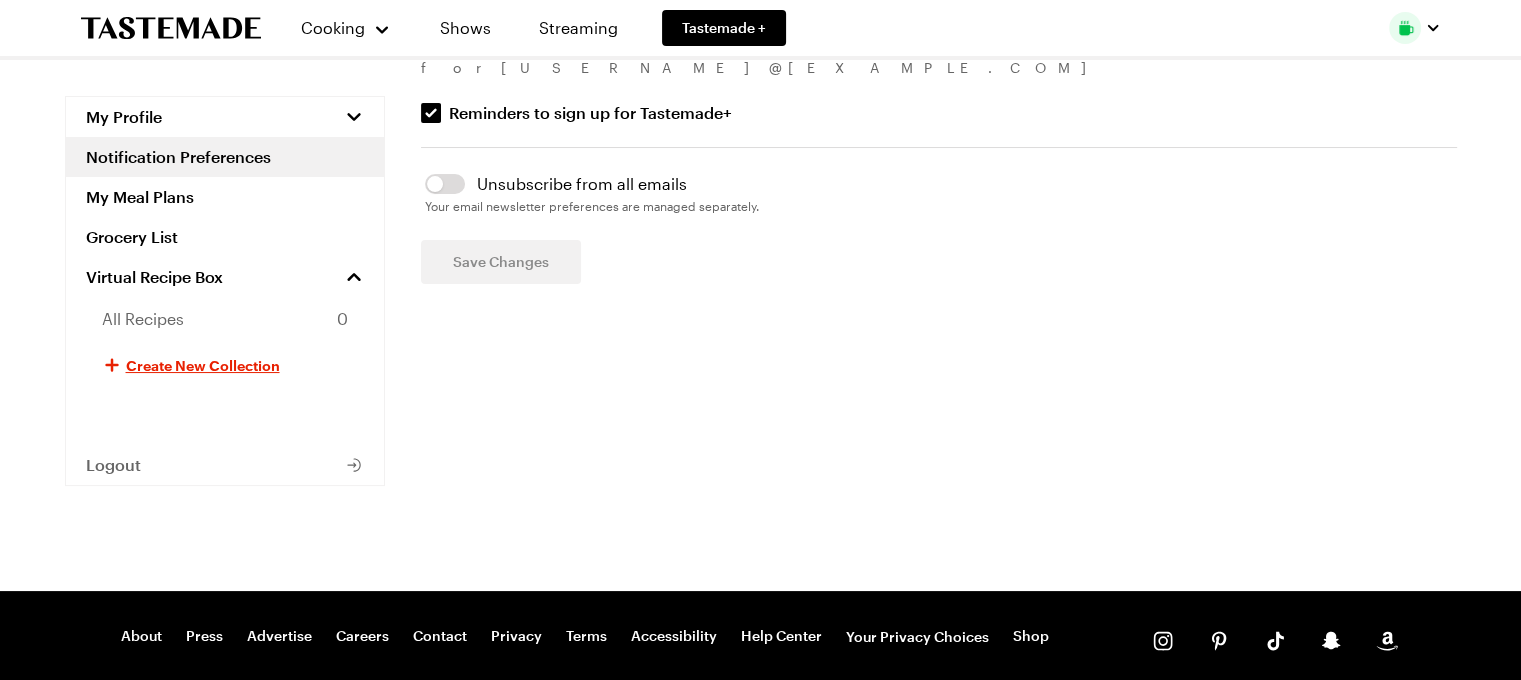 scroll, scrollTop: 0, scrollLeft: 0, axis: both 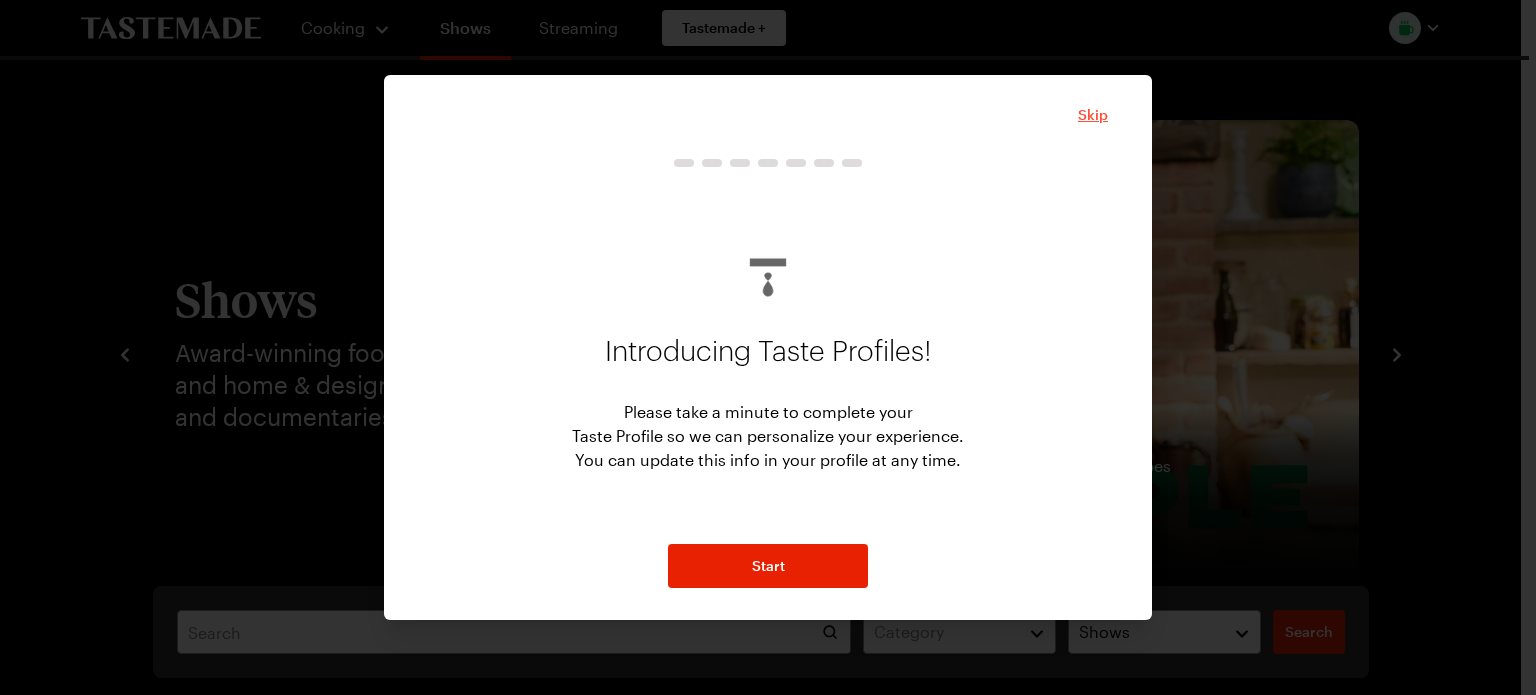 click on "Skip" at bounding box center [1093, 115] 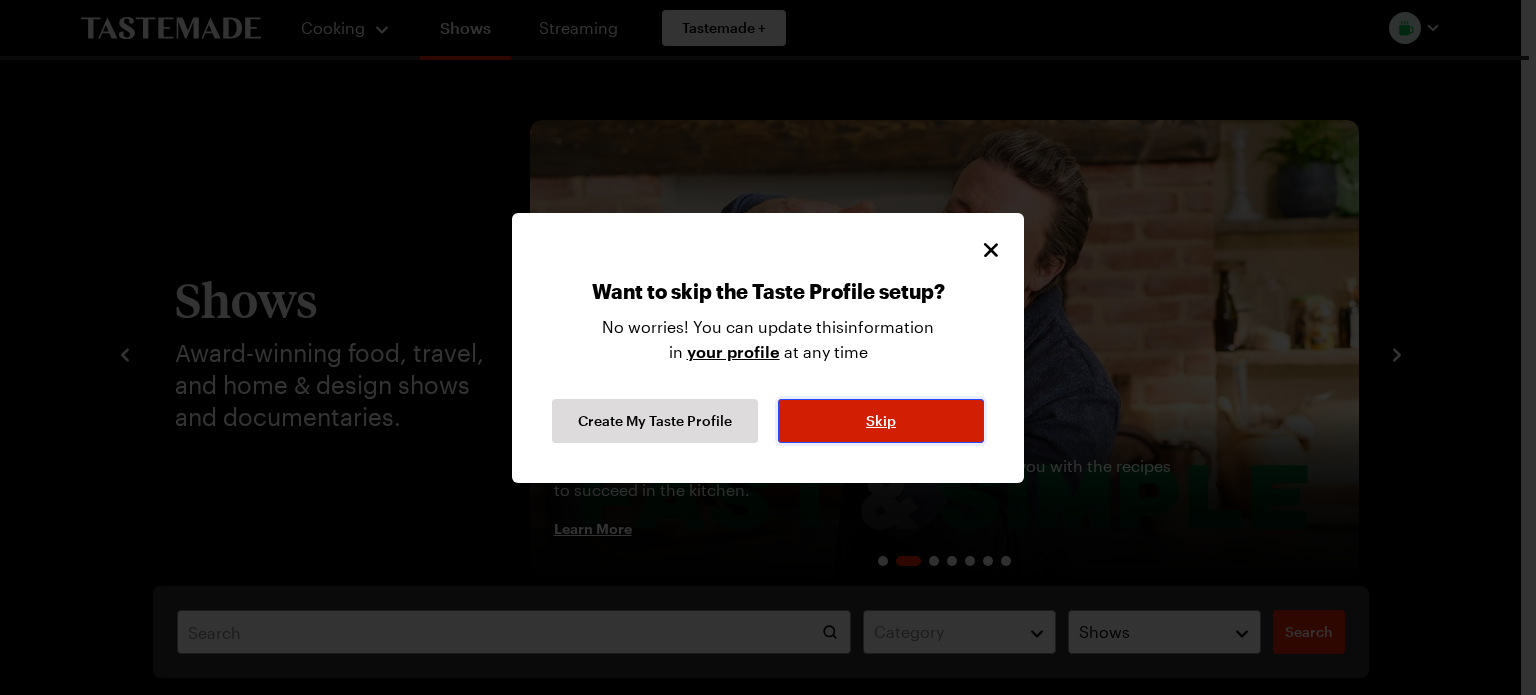 click on "Skip" at bounding box center [881, 421] 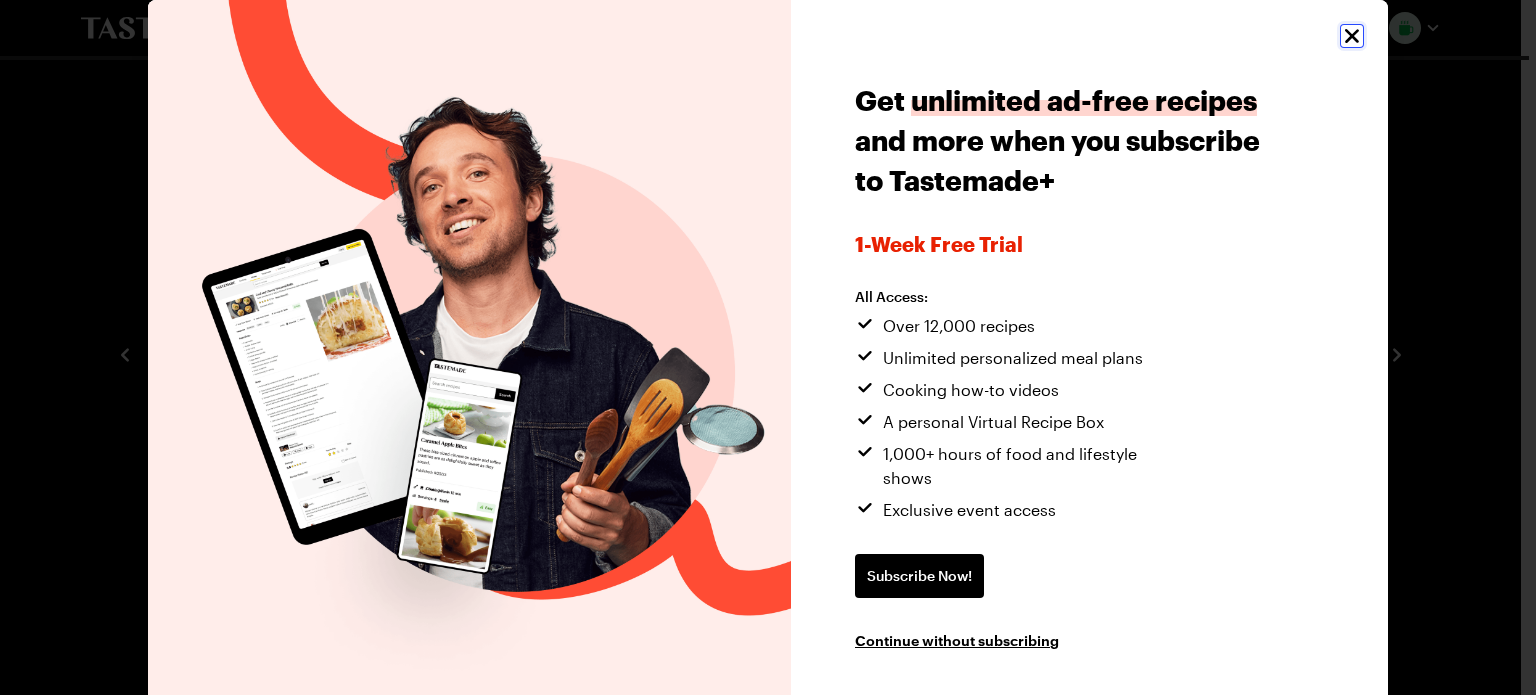 drag, startPoint x: 1346, startPoint y: 38, endPoint x: 1370, endPoint y: 88, distance: 55.461697 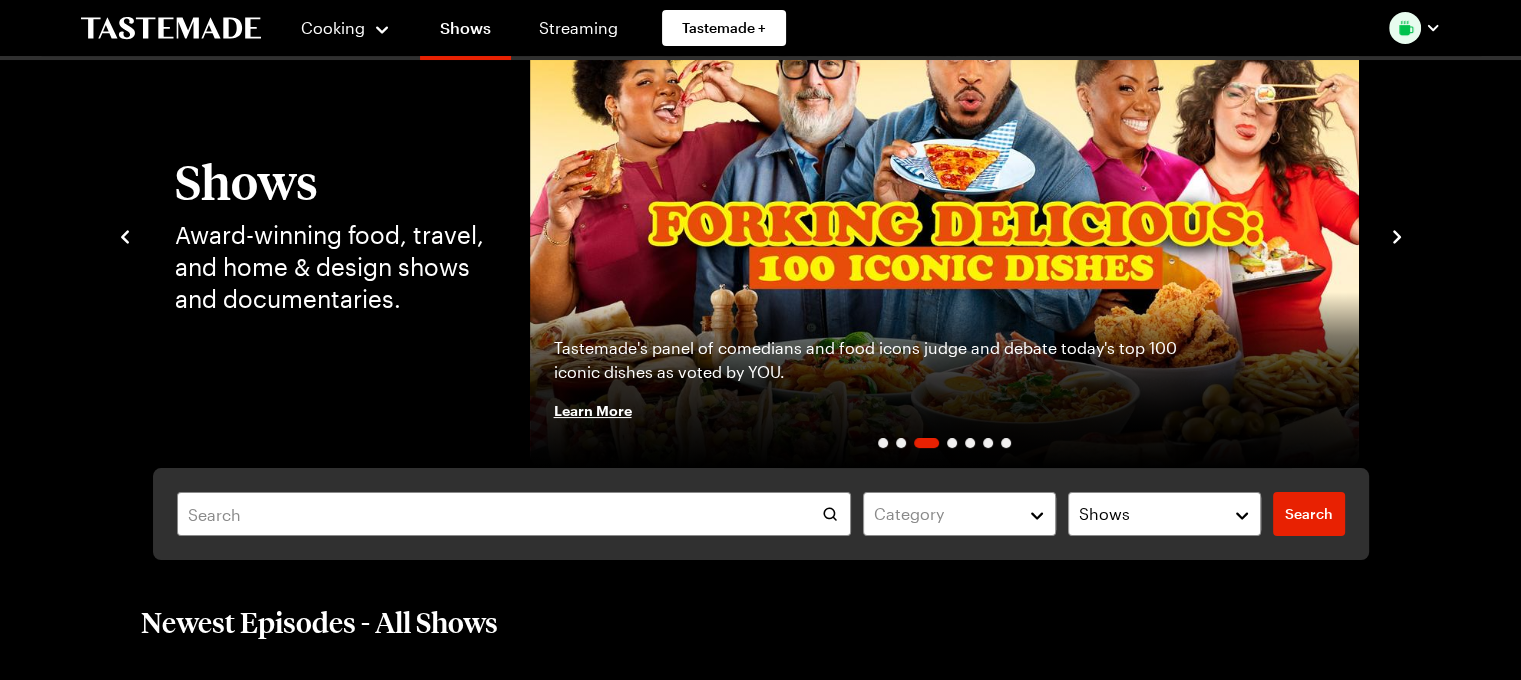 scroll, scrollTop: 0, scrollLeft: 0, axis: both 